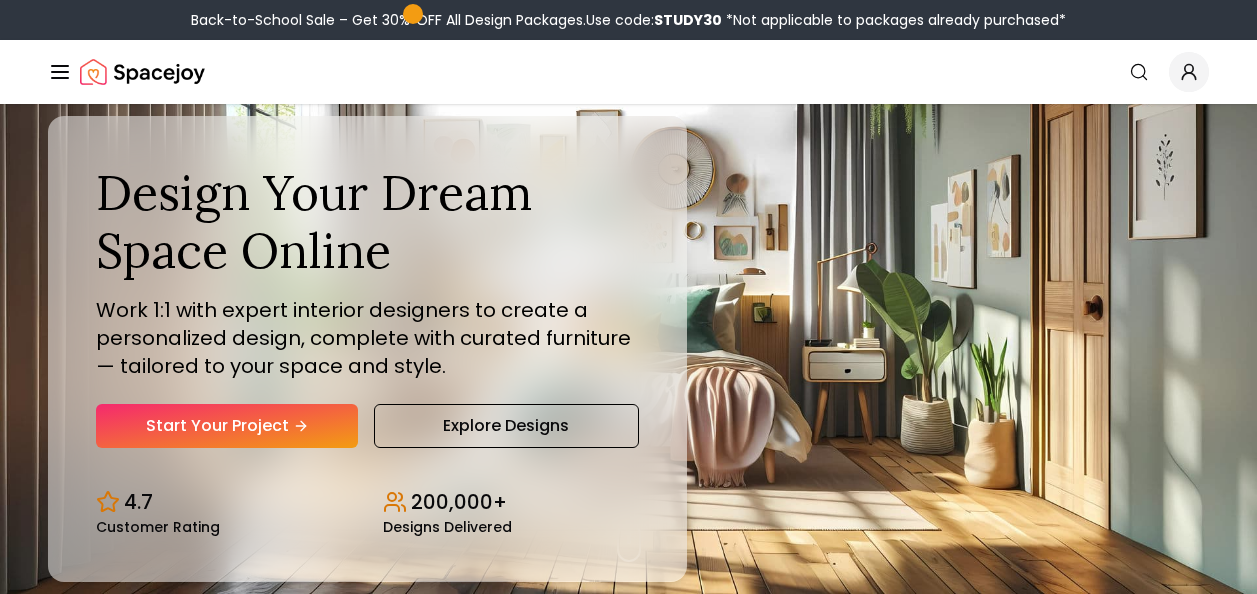 scroll, scrollTop: 0, scrollLeft: 0, axis: both 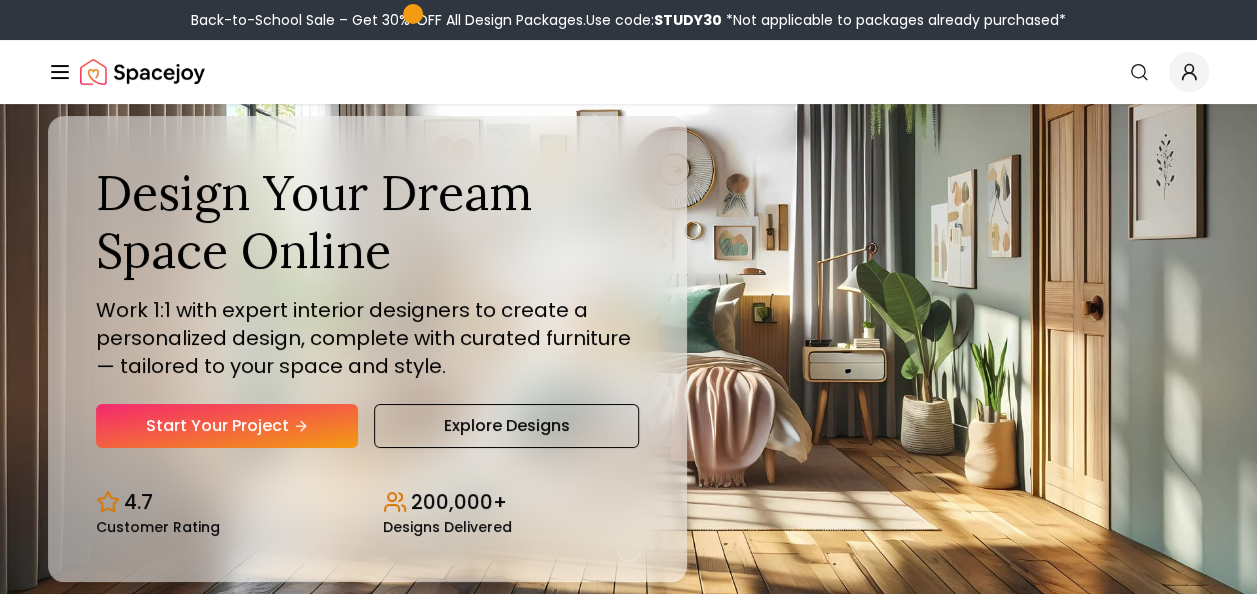click 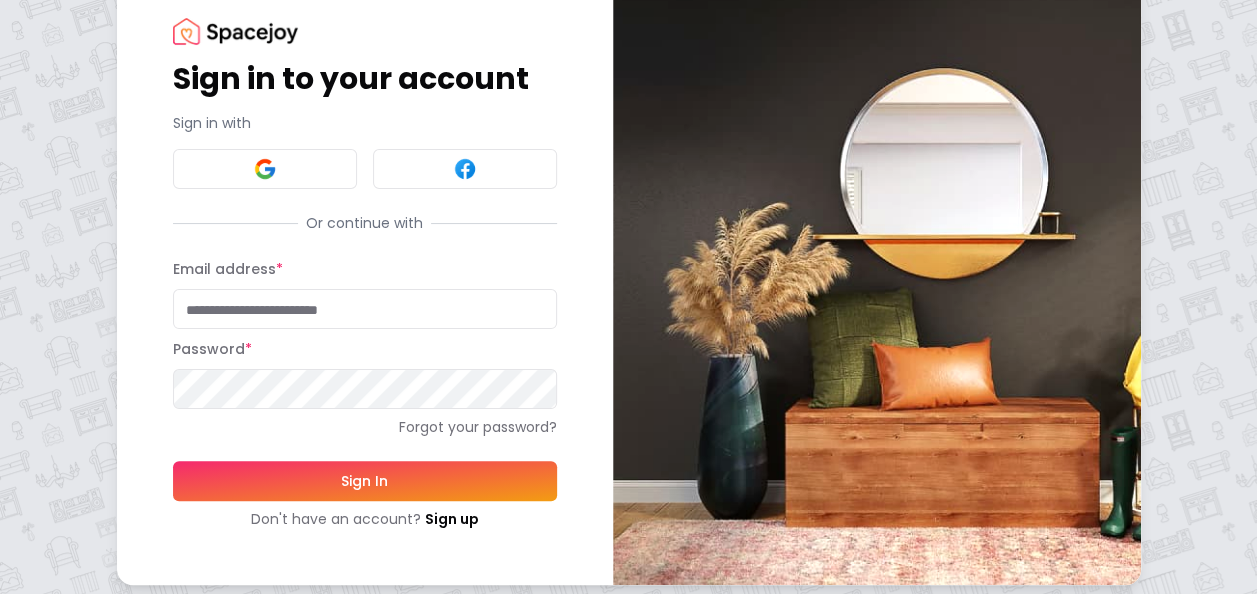 scroll, scrollTop: 55, scrollLeft: 0, axis: vertical 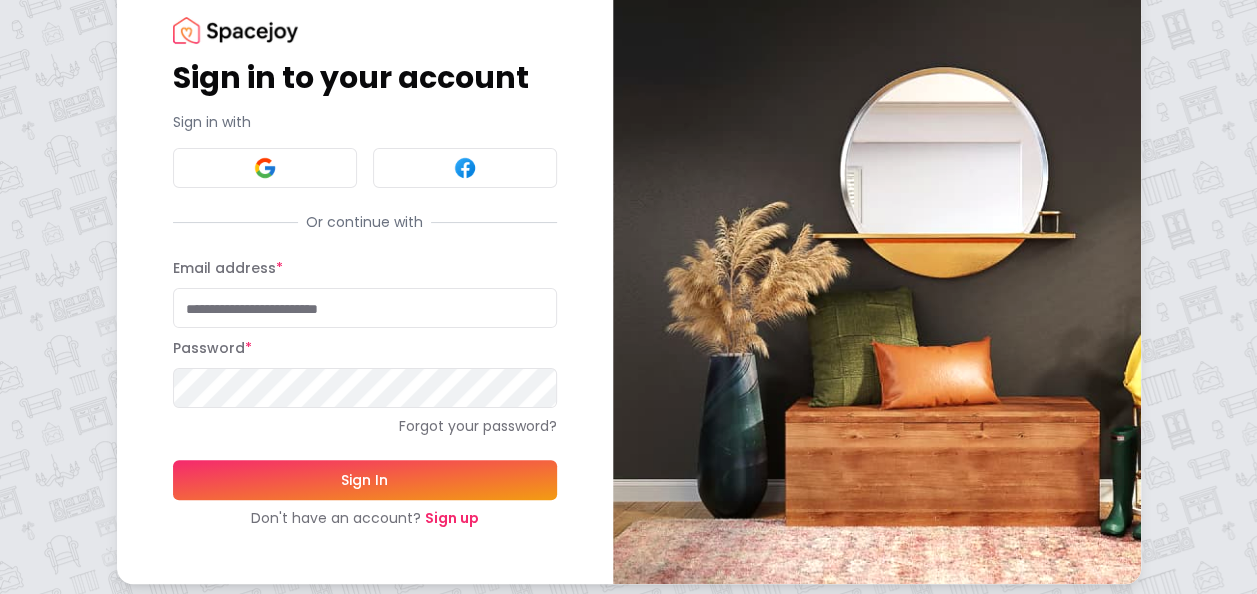 click on "Sign up" at bounding box center [452, 518] 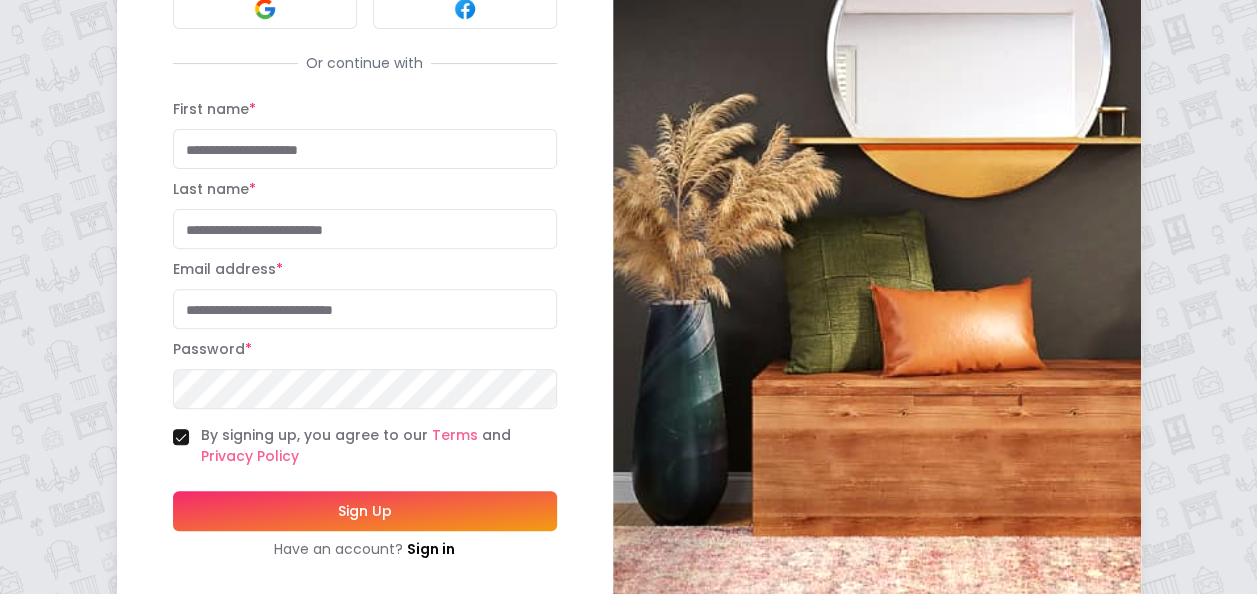scroll, scrollTop: 251, scrollLeft: 0, axis: vertical 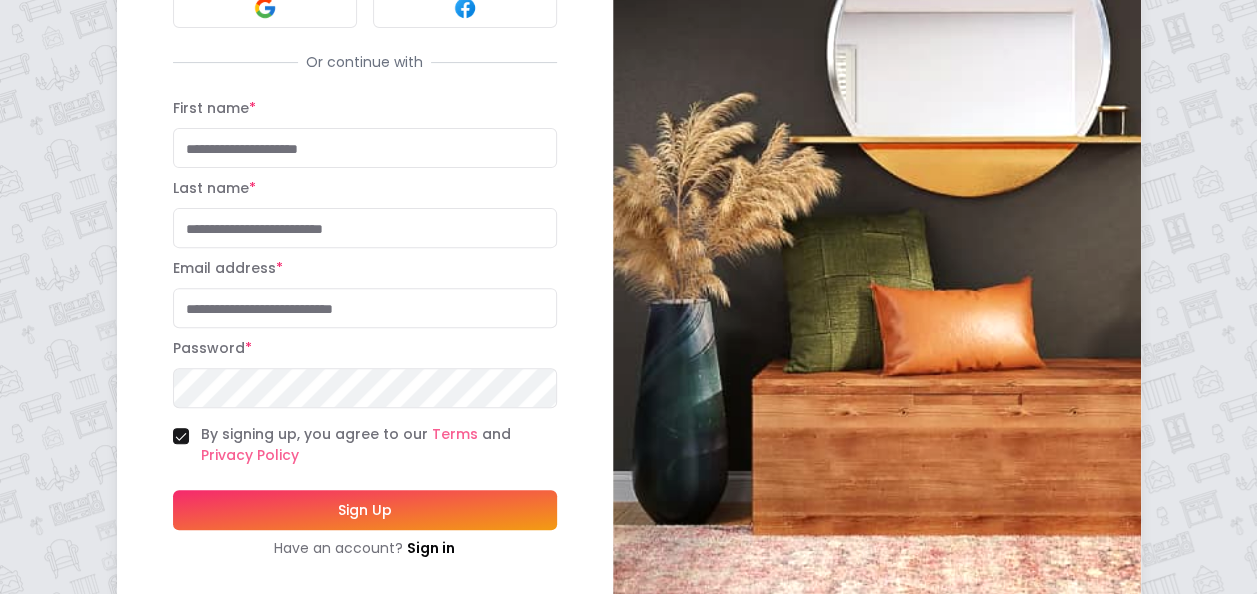 click on "First name  *" at bounding box center (365, 148) 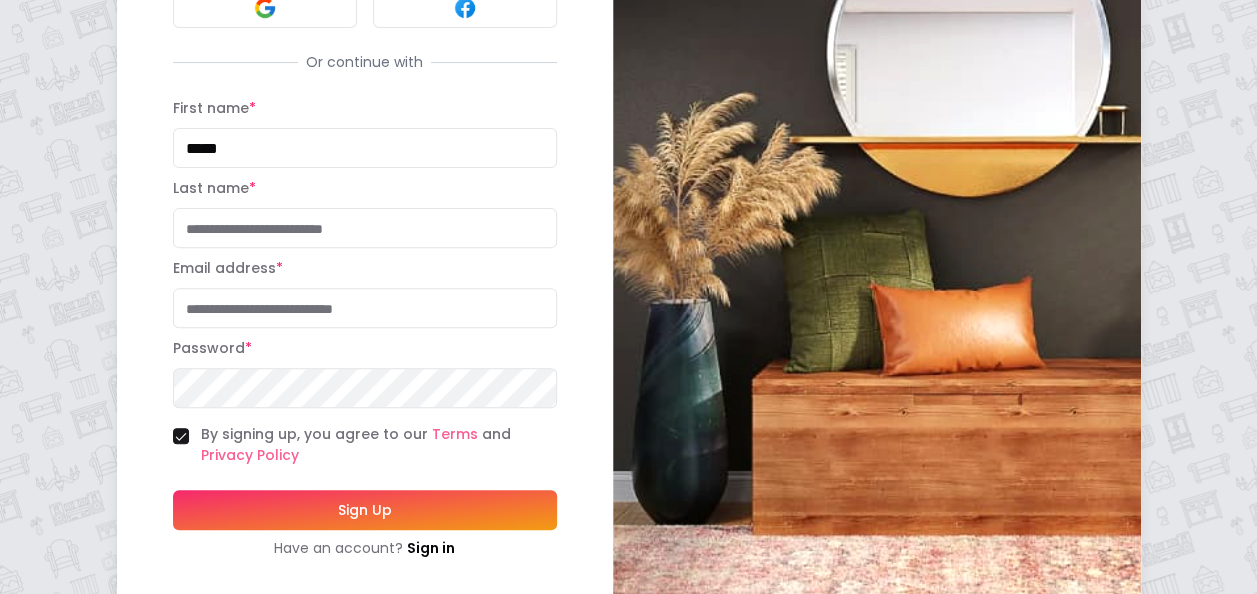 type on "*****" 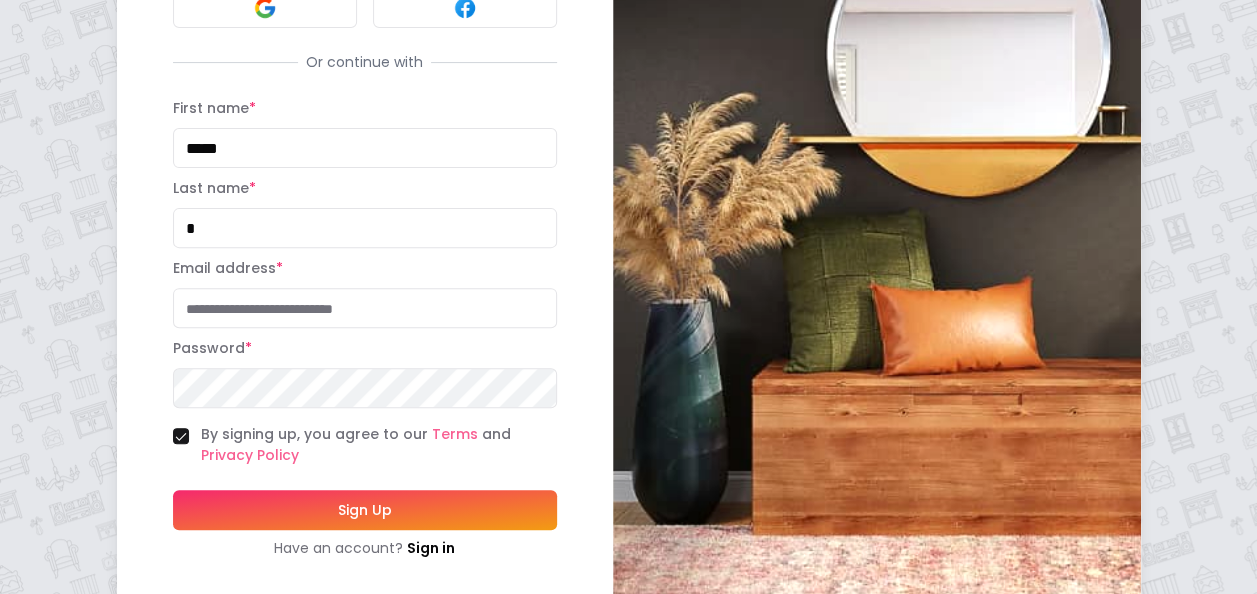 type on "*" 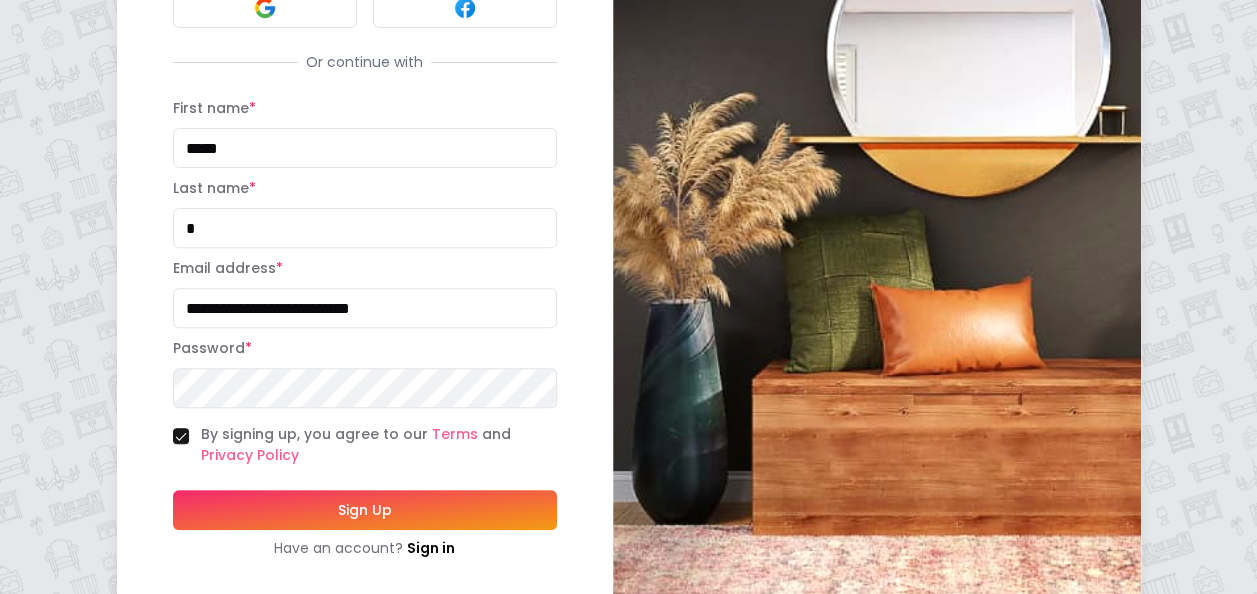 click on "Sign Up" at bounding box center (365, 510) 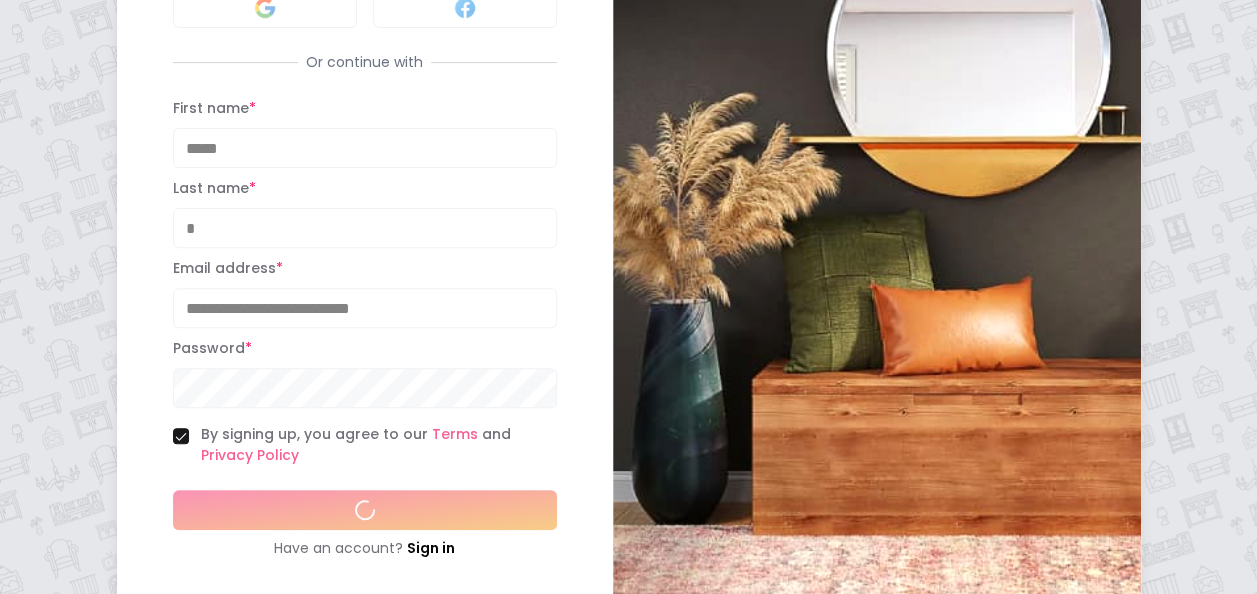 scroll, scrollTop: 296, scrollLeft: 0, axis: vertical 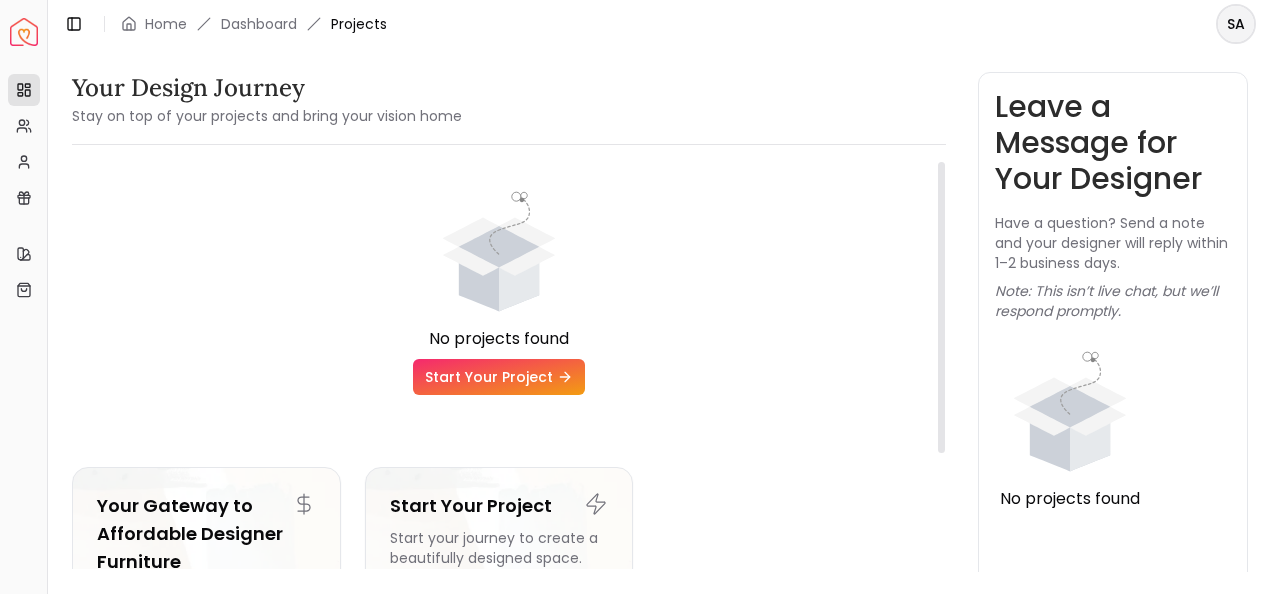 click on "Start Your Project" at bounding box center [499, 377] 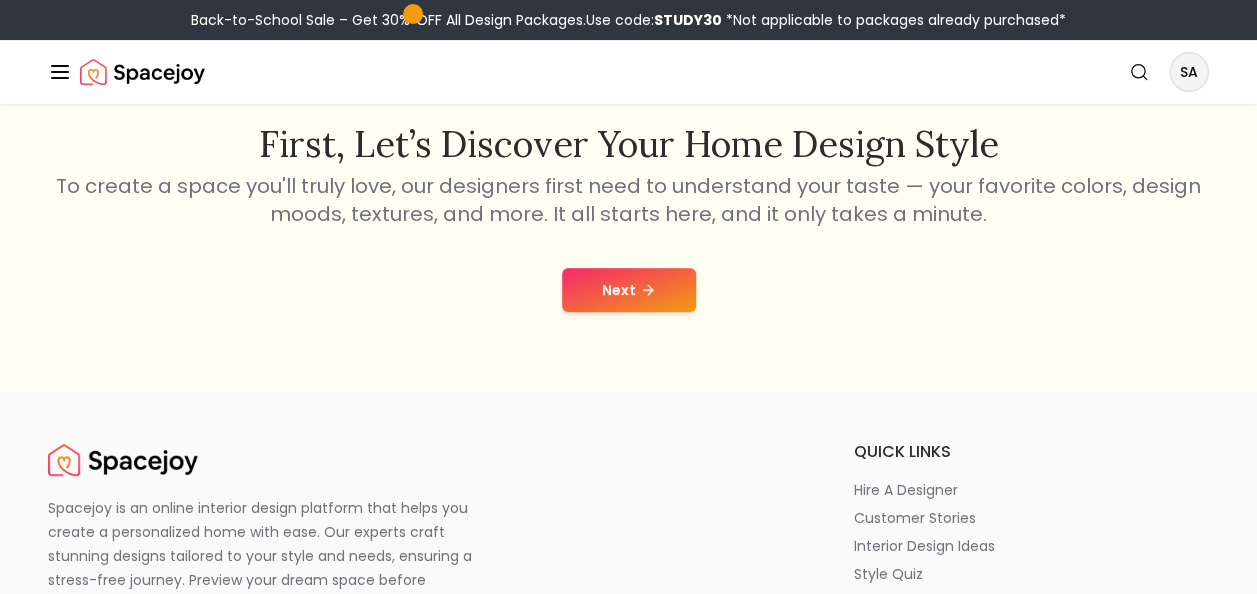 scroll, scrollTop: 330, scrollLeft: 0, axis: vertical 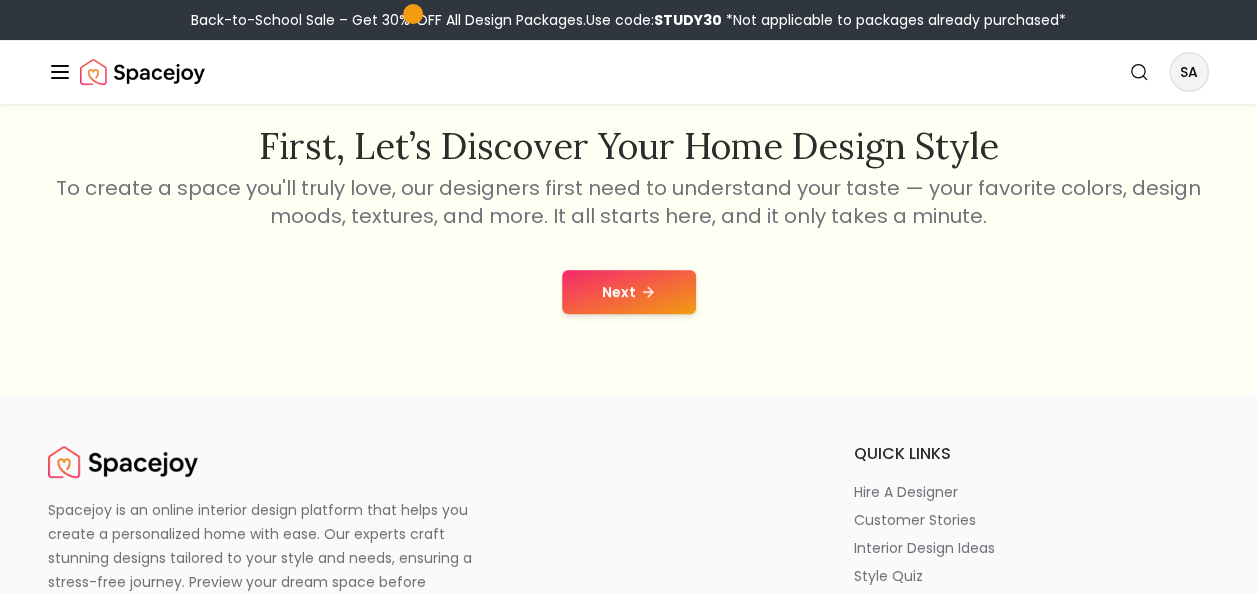 click on "Next" at bounding box center (629, 292) 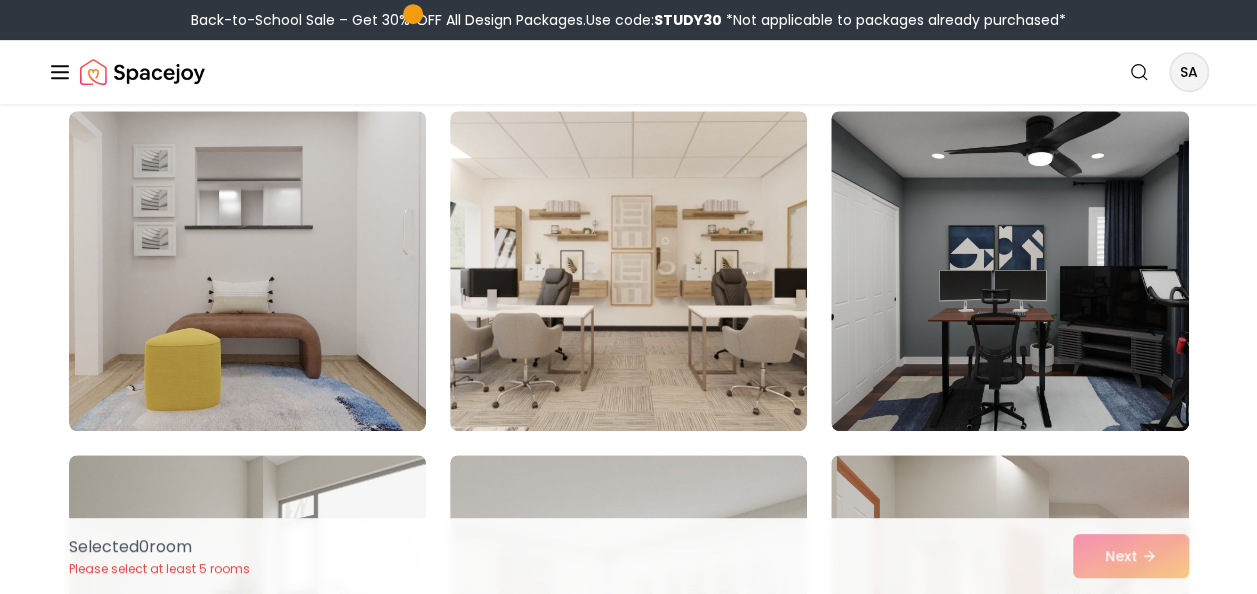 scroll, scrollTop: 275, scrollLeft: 0, axis: vertical 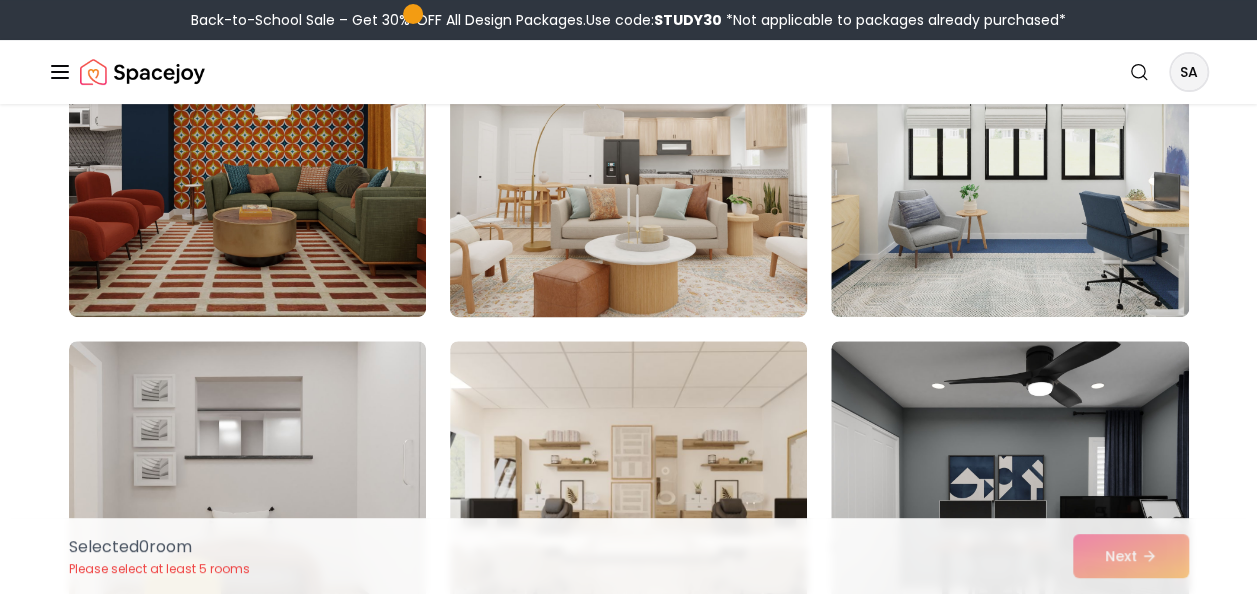 click at bounding box center (628, 157) 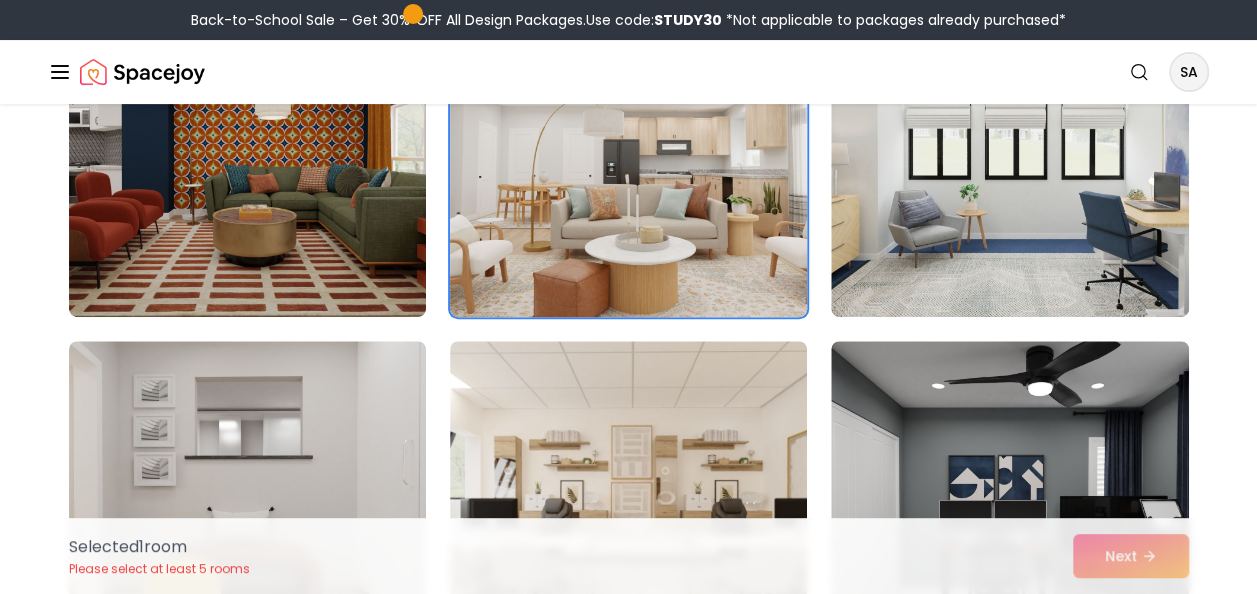 scroll, scrollTop: 564, scrollLeft: 0, axis: vertical 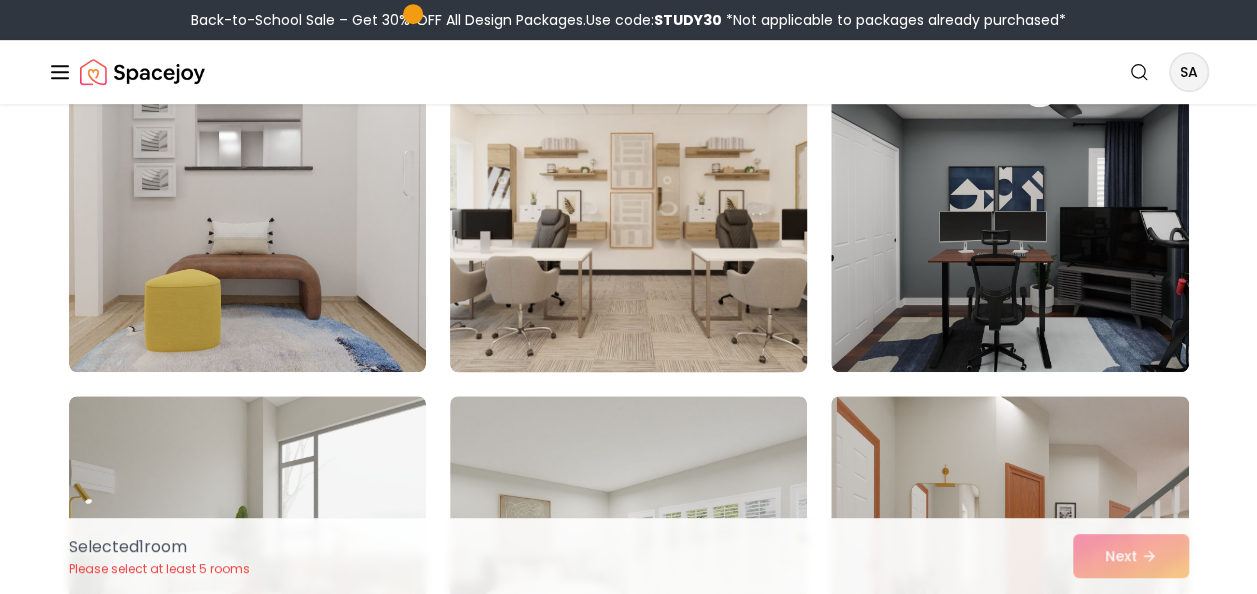 click at bounding box center (628, 212) 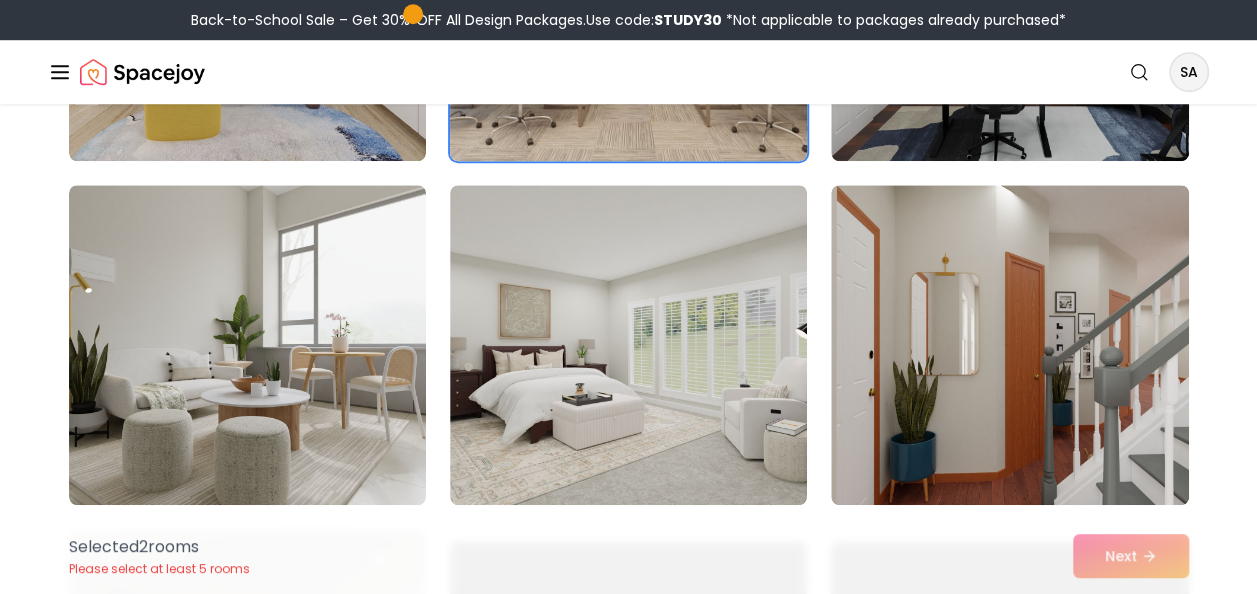 scroll, scrollTop: 822, scrollLeft: 0, axis: vertical 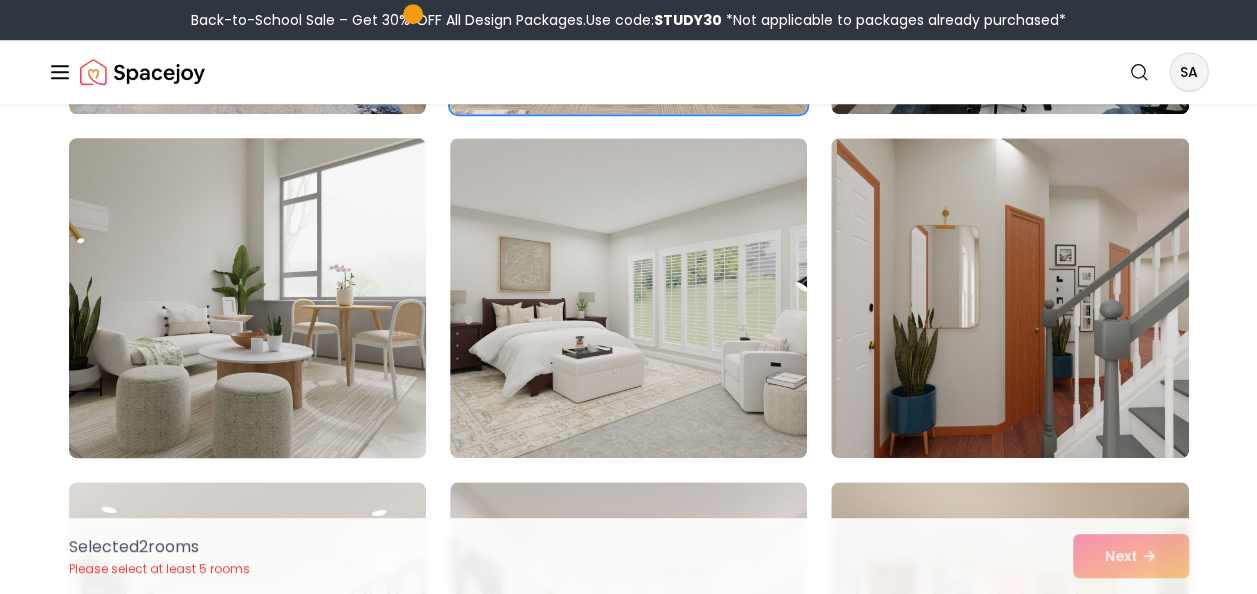 click at bounding box center (247, 298) 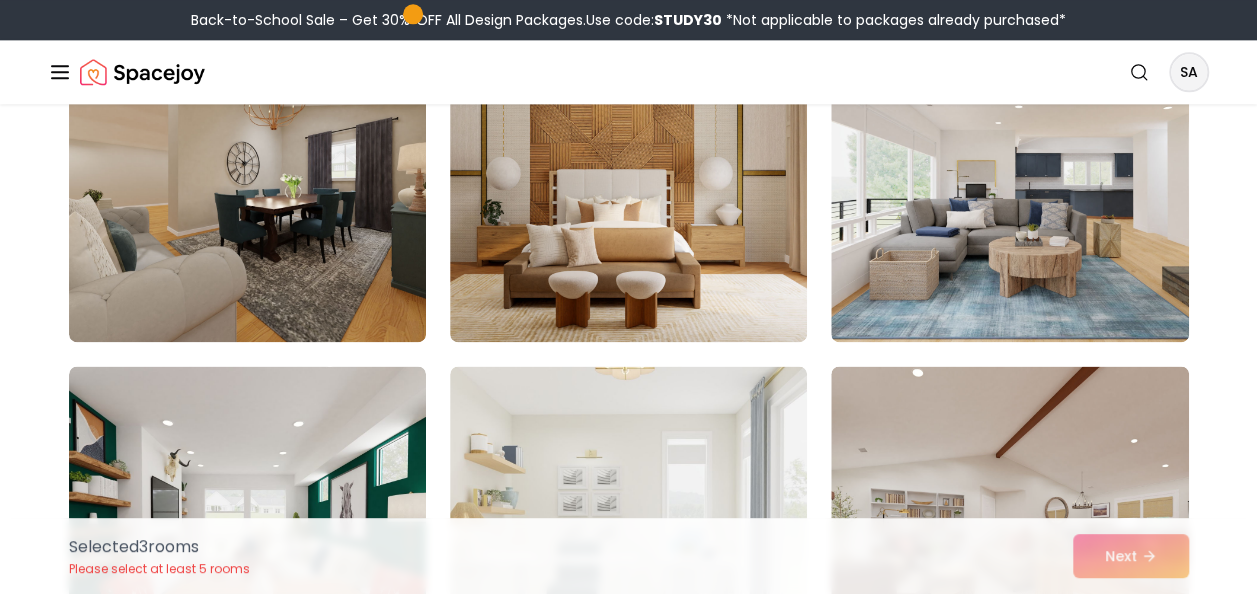 scroll, scrollTop: 4962, scrollLeft: 0, axis: vertical 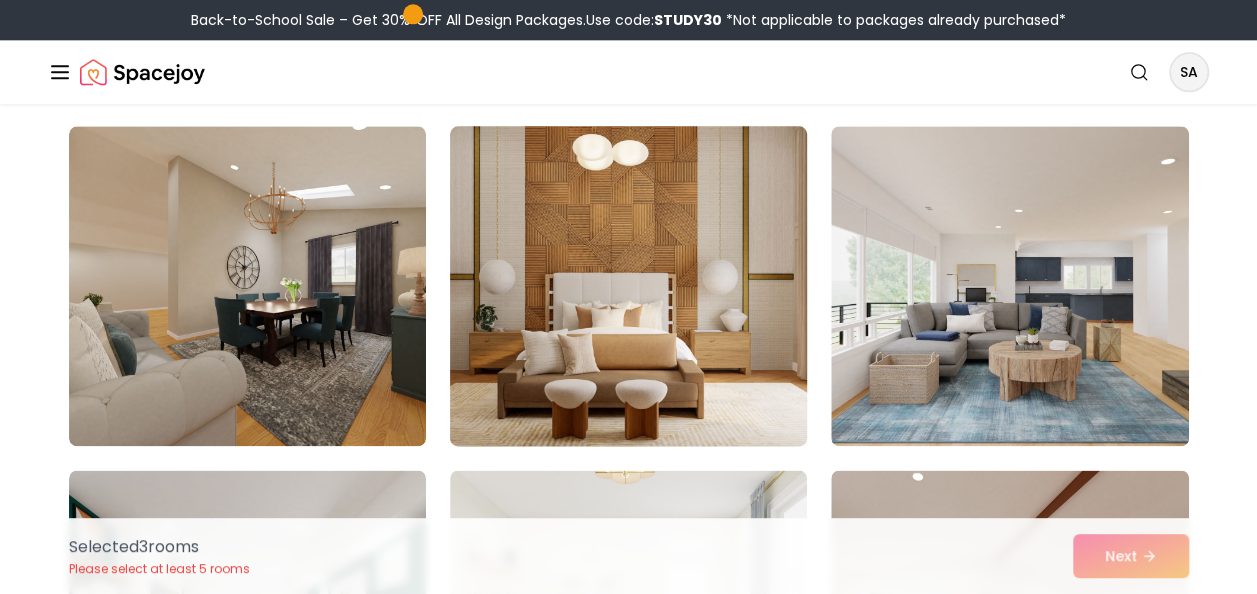 click at bounding box center [628, 286] 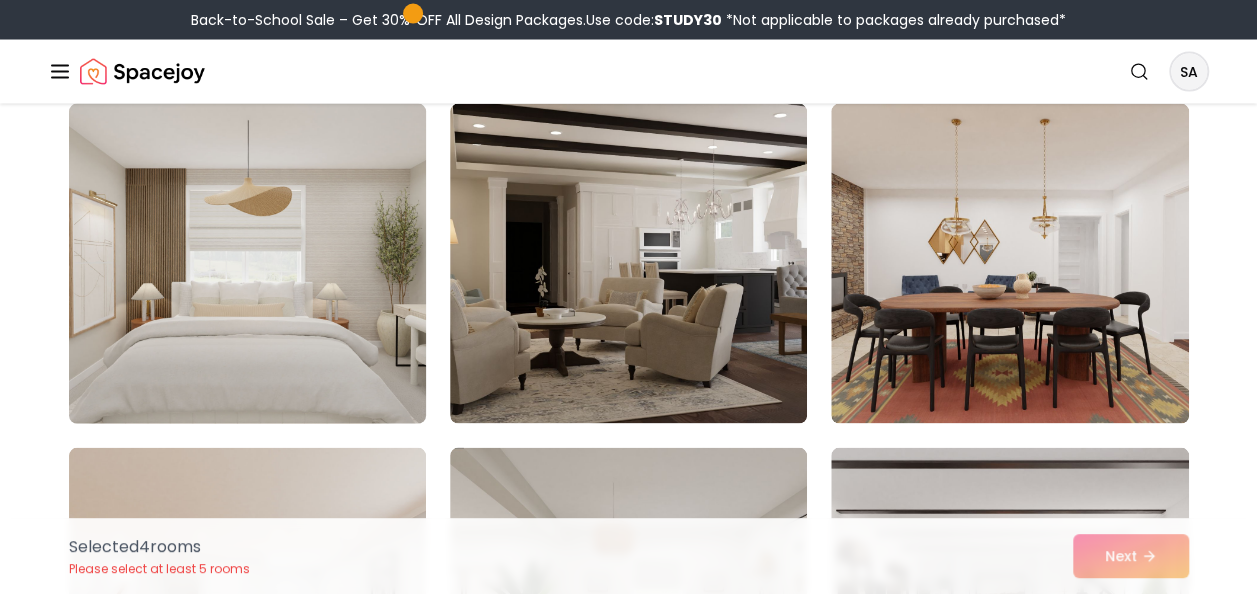 click at bounding box center (247, 264) 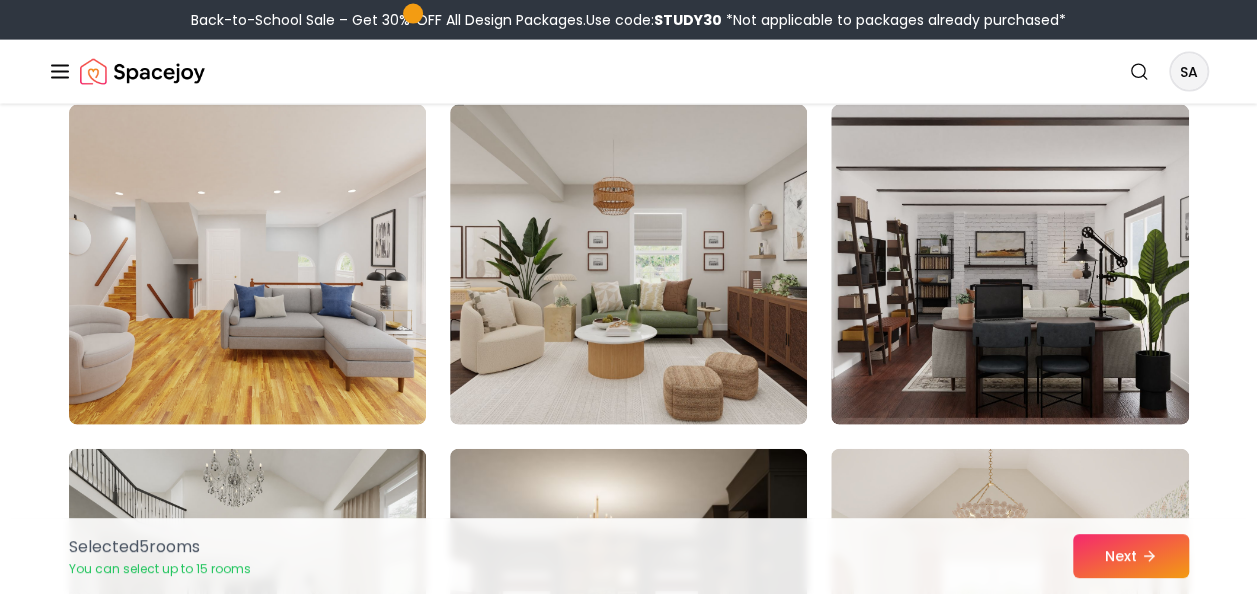 scroll, scrollTop: 6019, scrollLeft: 0, axis: vertical 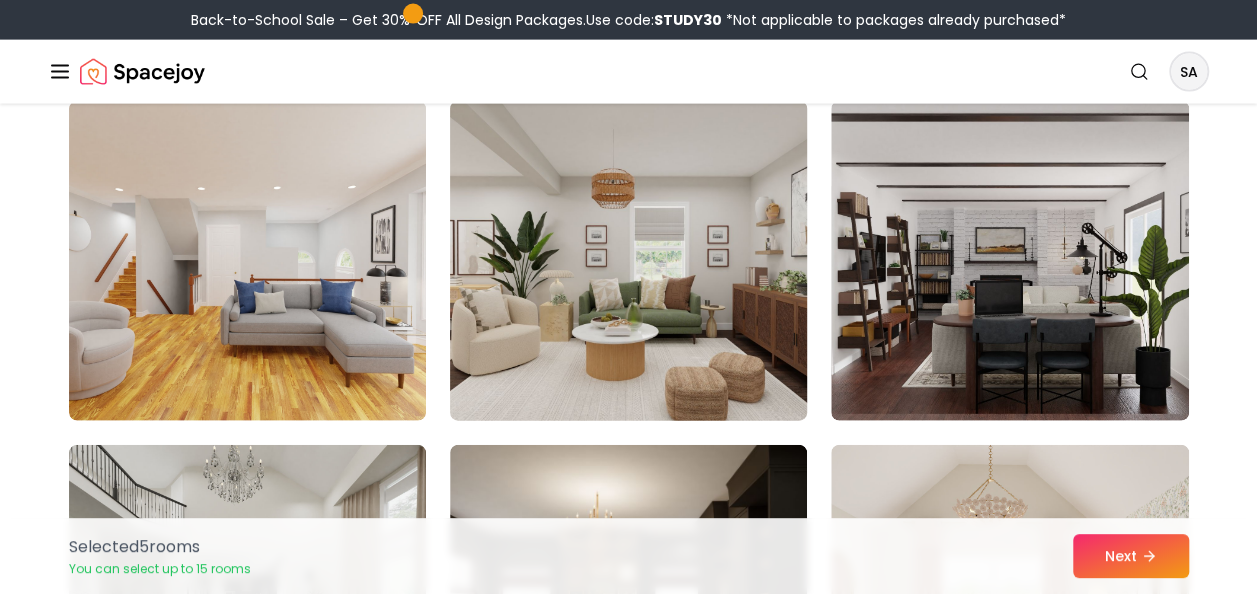 click at bounding box center (628, 261) 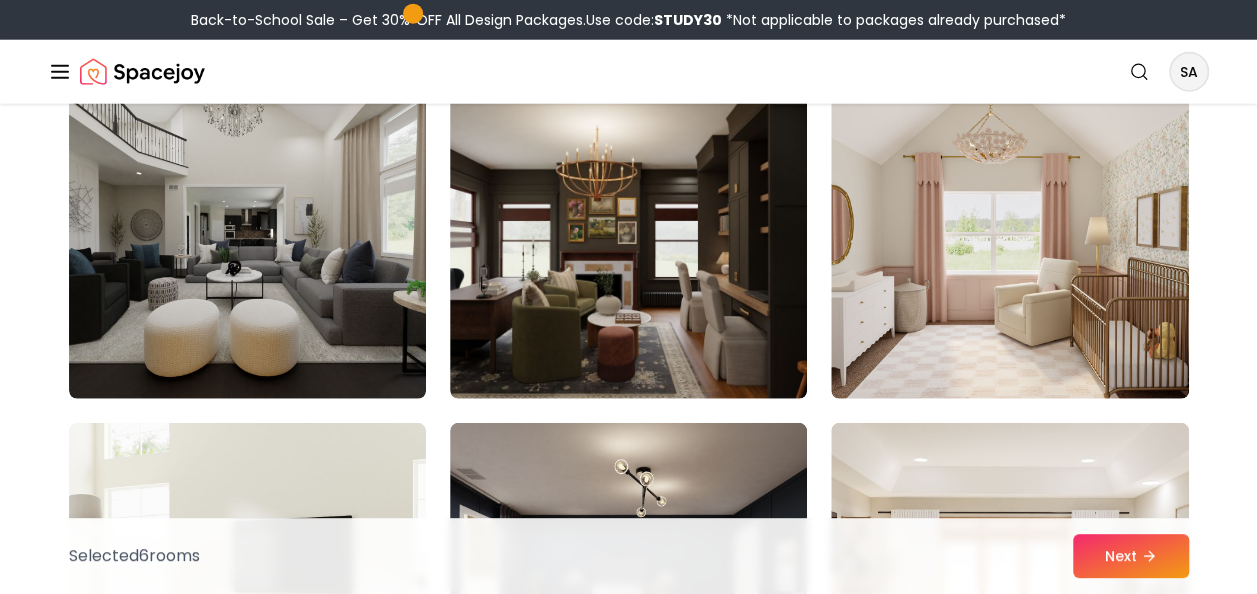 scroll, scrollTop: 6393, scrollLeft: 0, axis: vertical 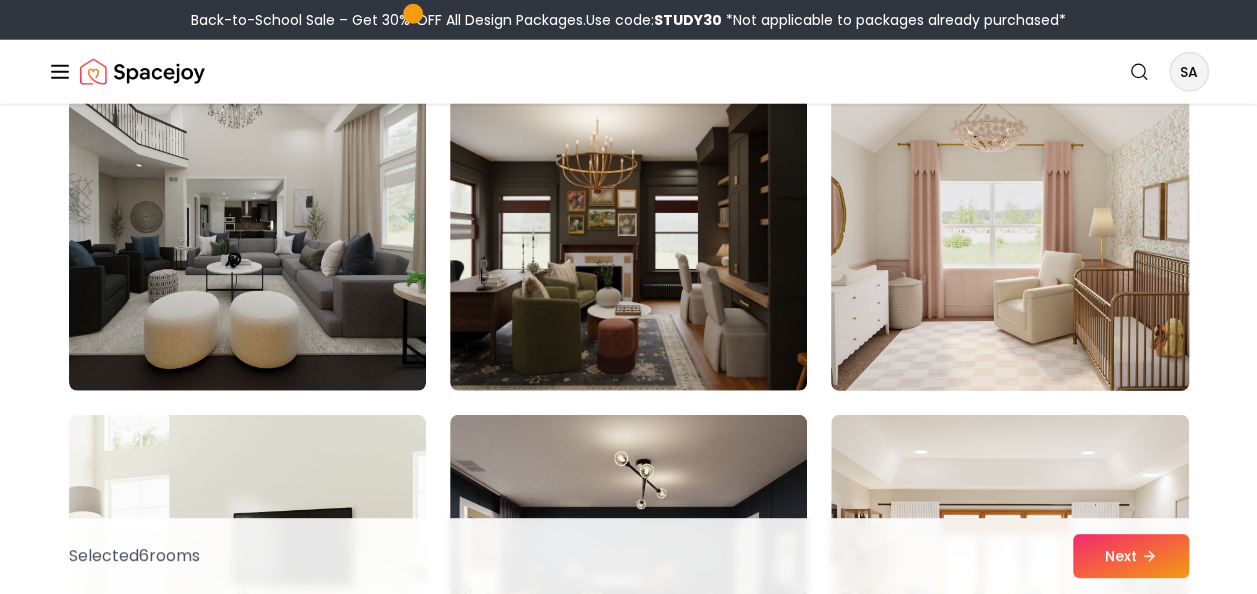 click at bounding box center (1009, 231) 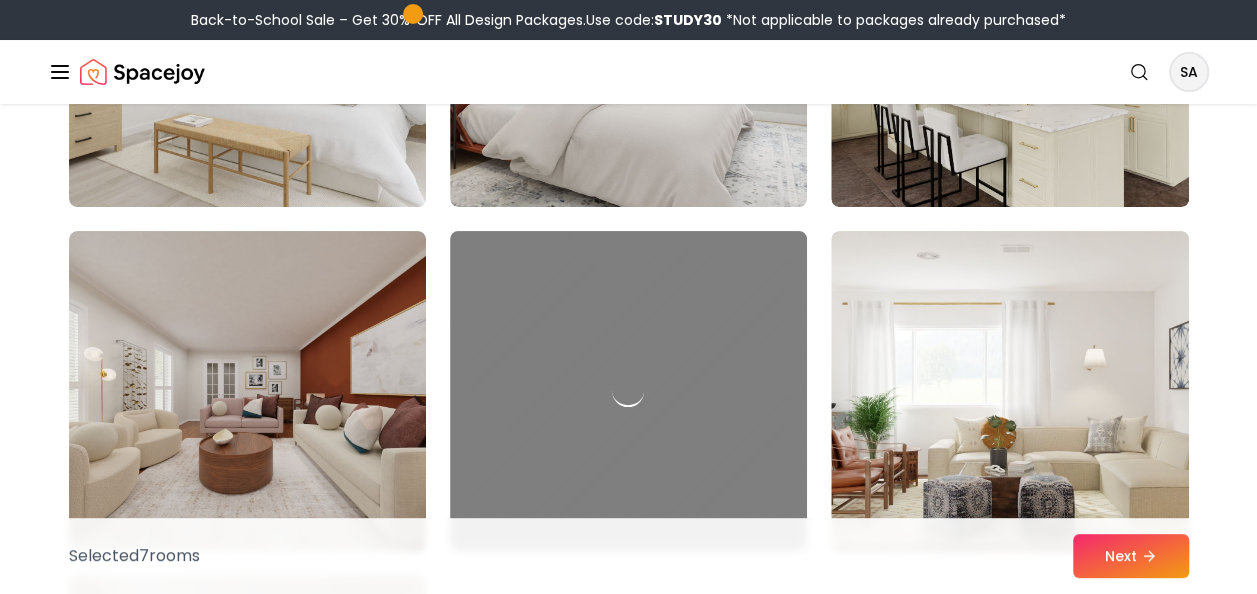 scroll, scrollTop: 7611, scrollLeft: 0, axis: vertical 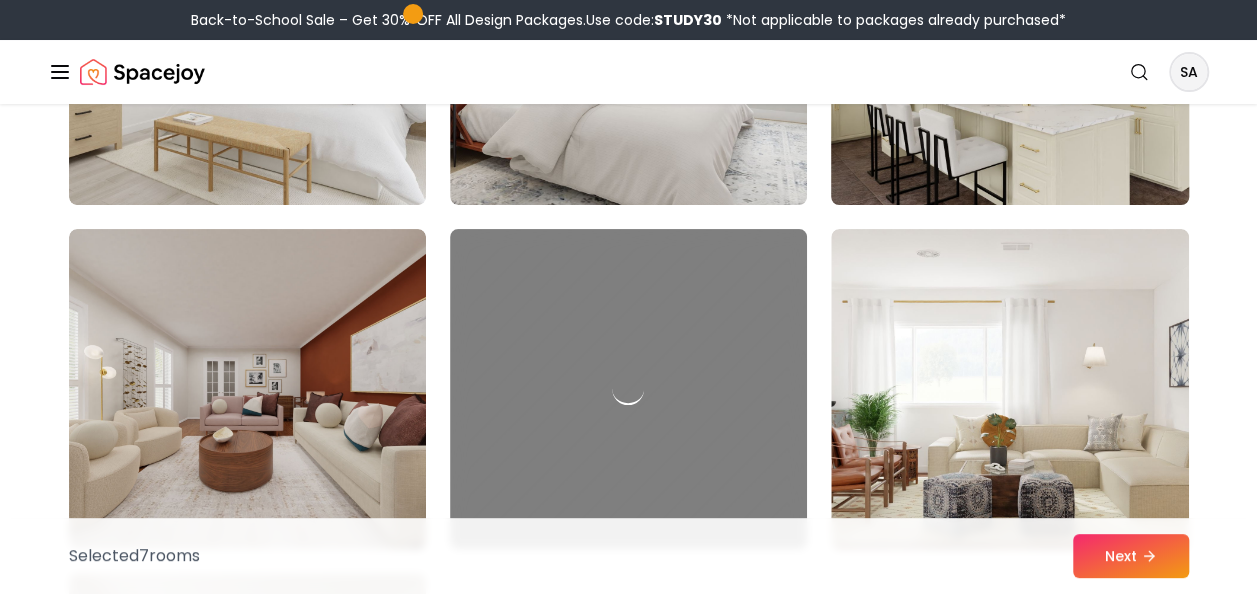 click at bounding box center [1009, 45] 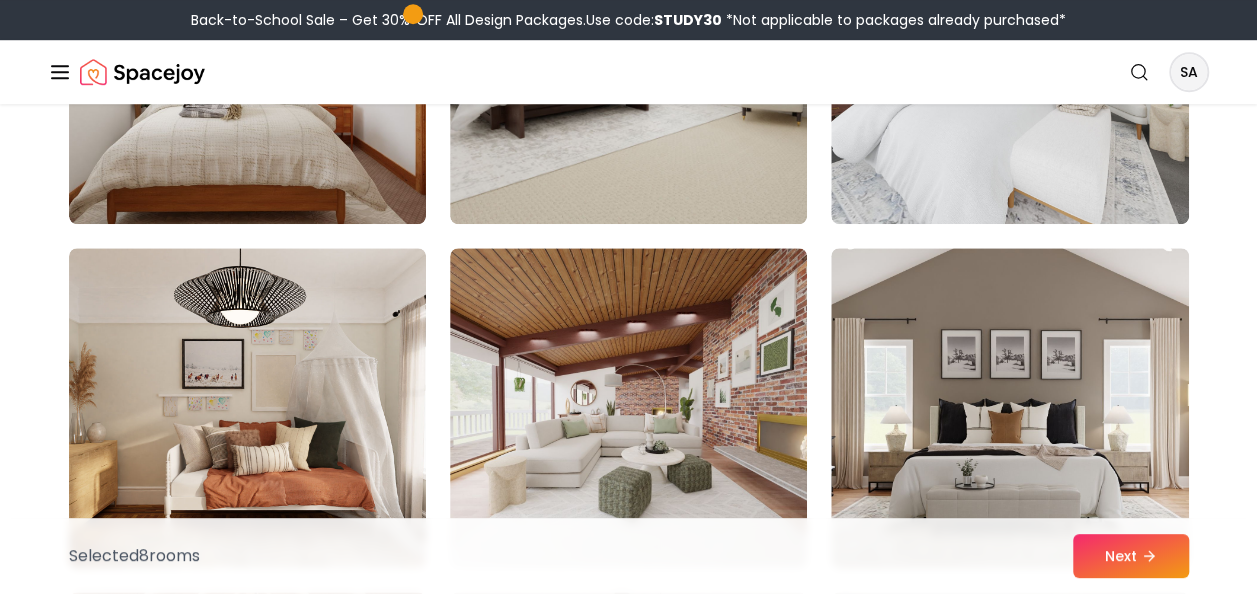 scroll, scrollTop: 8369, scrollLeft: 0, axis: vertical 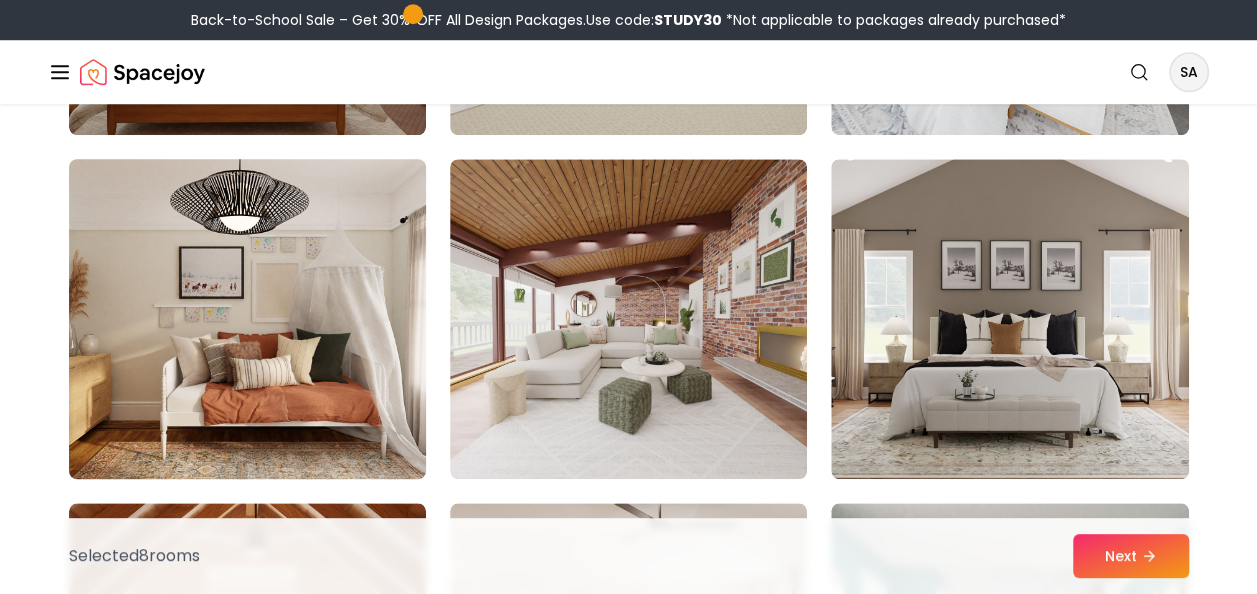 click at bounding box center (247, 319) 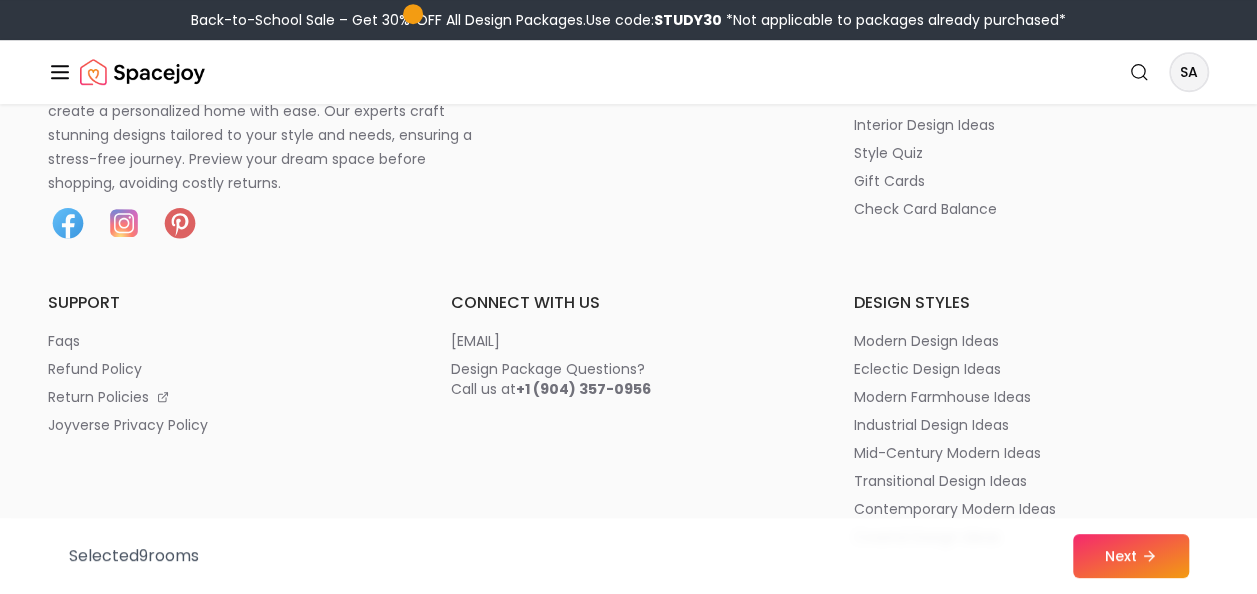 scroll, scrollTop: 11991, scrollLeft: 0, axis: vertical 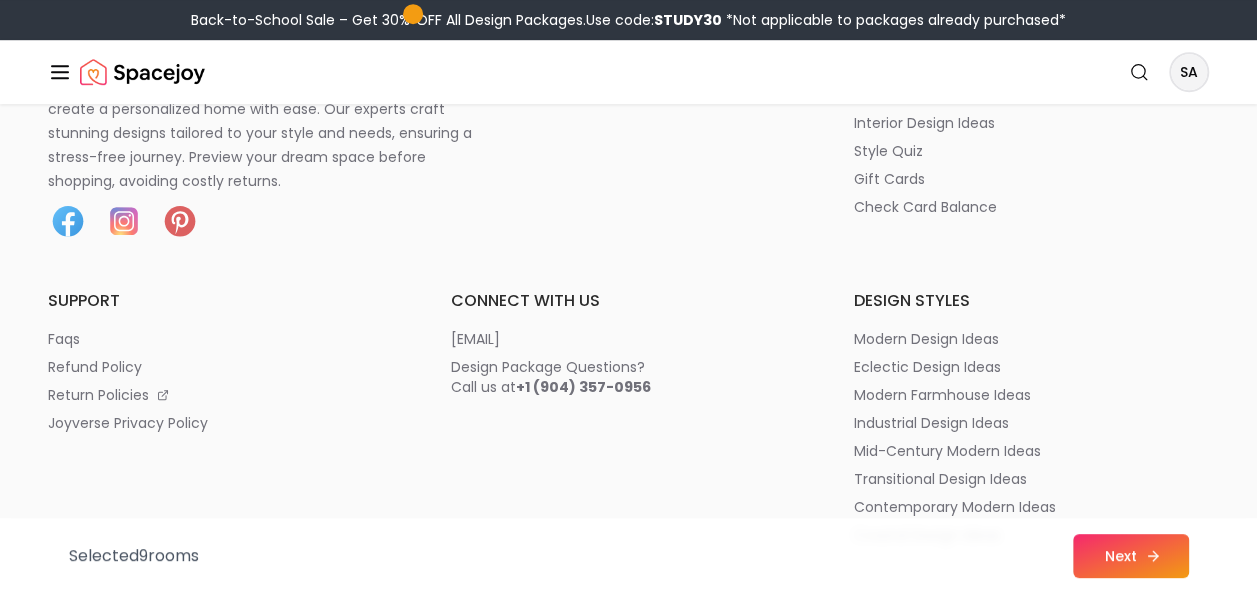 click on "Next" at bounding box center [1131, 556] 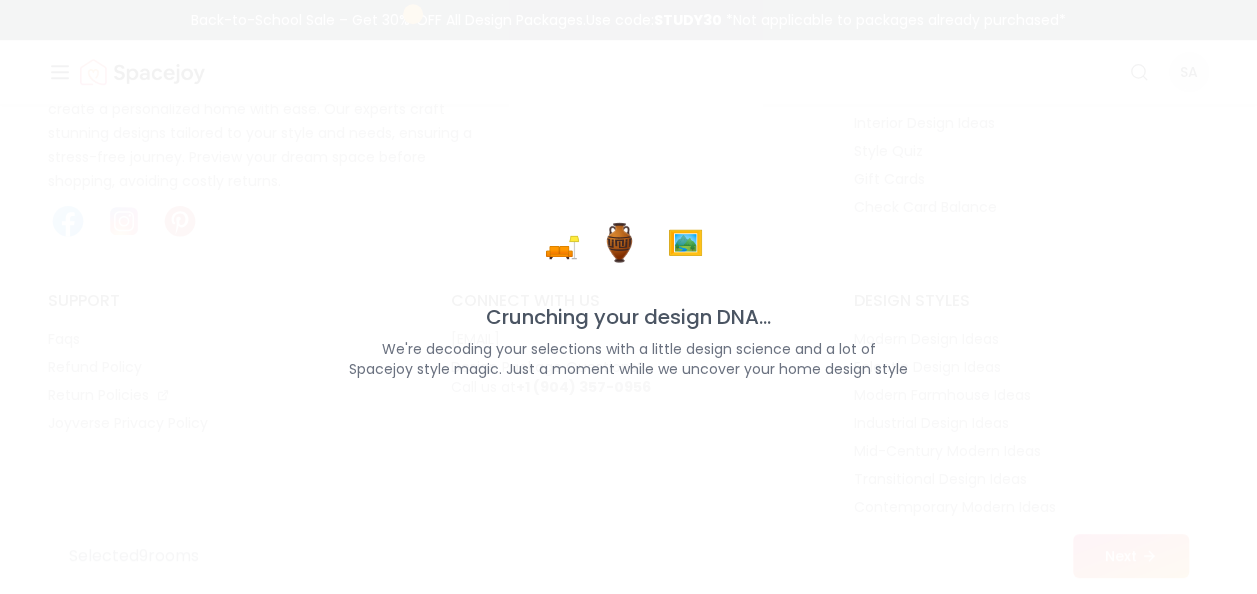 scroll, scrollTop: 11991, scrollLeft: 0, axis: vertical 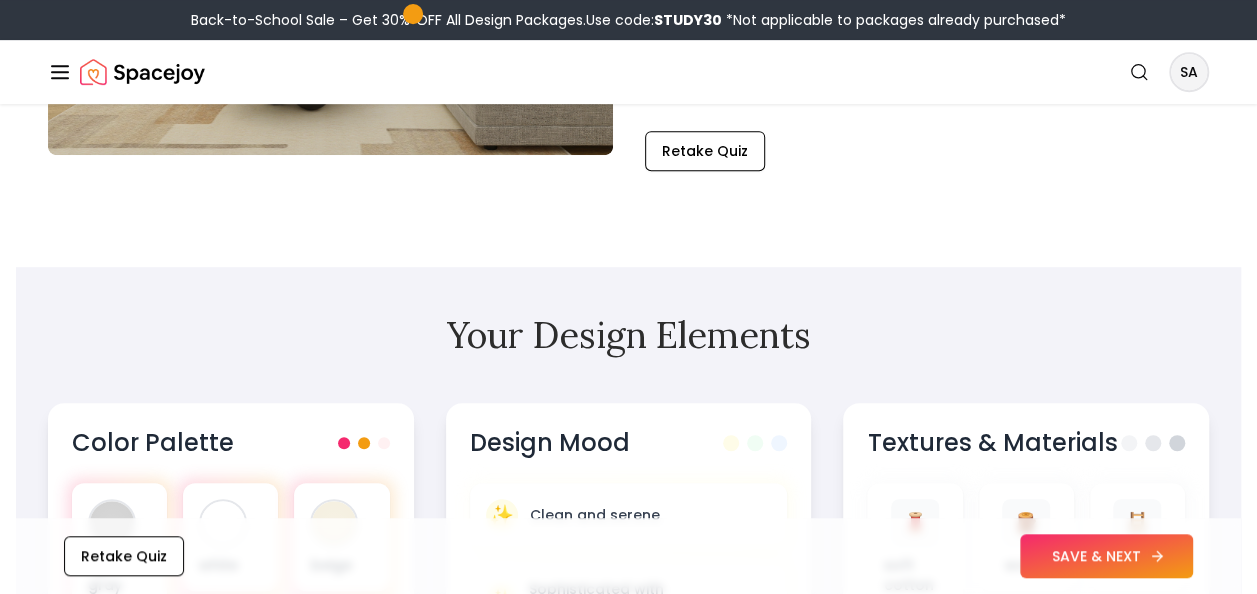 click on "SAVE & NEXT" at bounding box center (1106, 556) 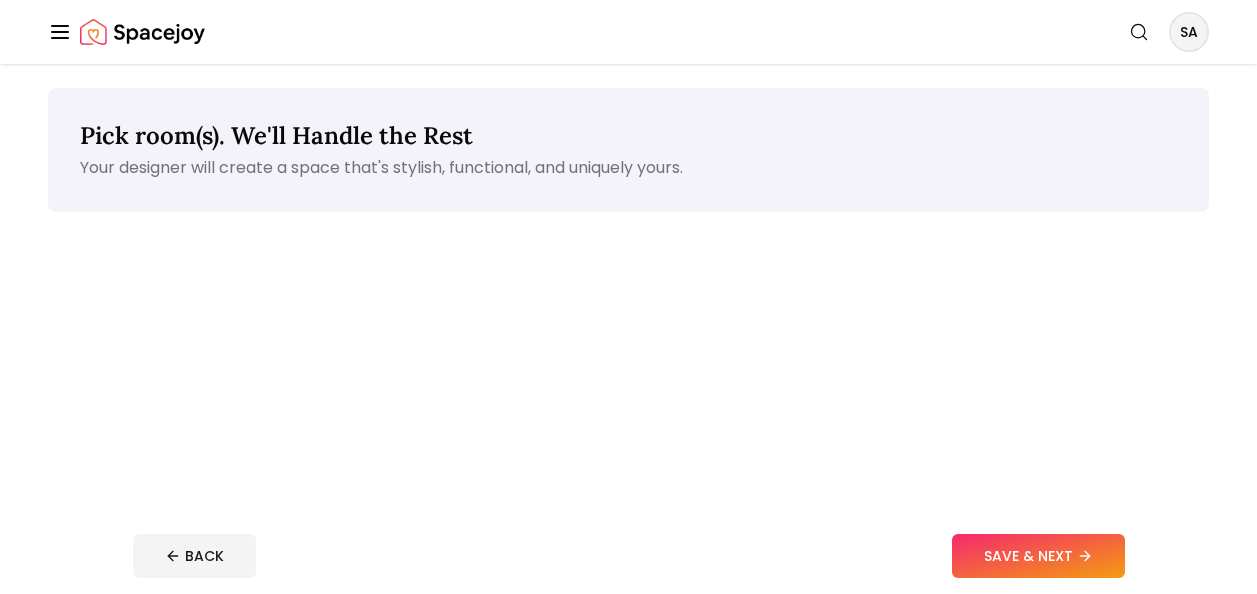 scroll, scrollTop: 0, scrollLeft: 0, axis: both 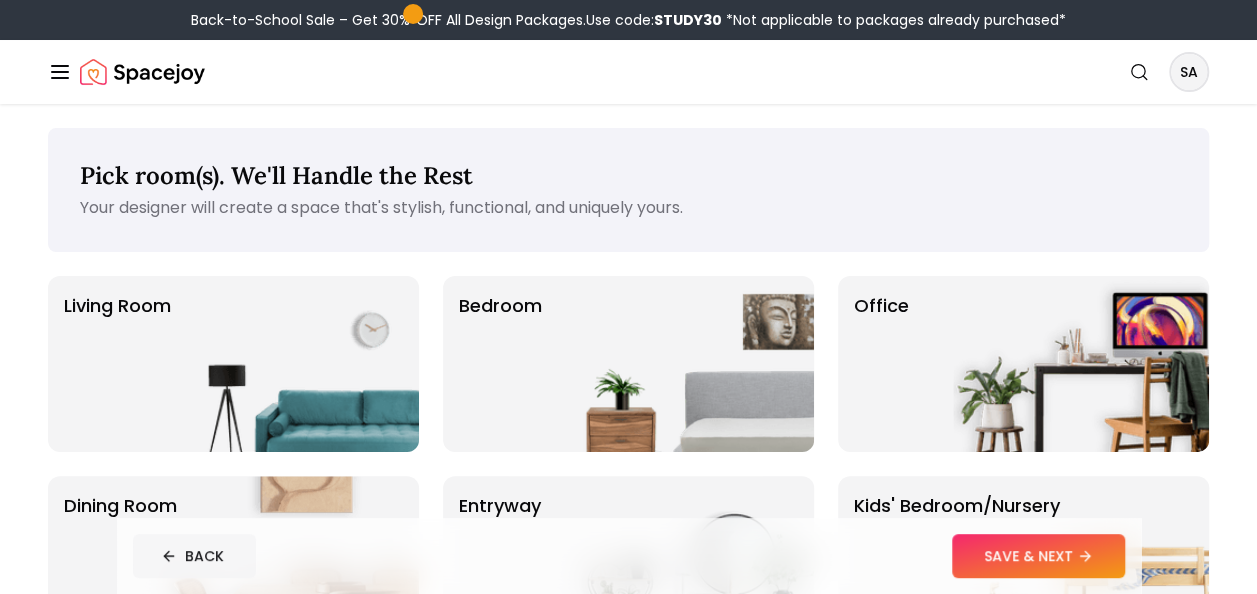 click on "BACK" at bounding box center [194, 556] 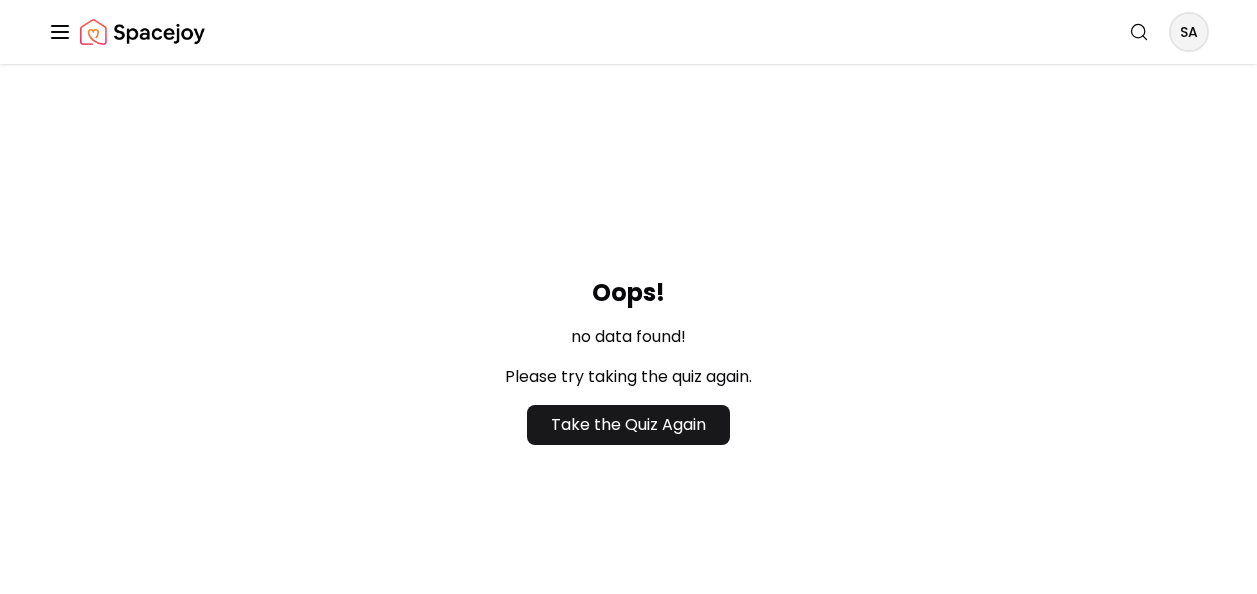 scroll, scrollTop: 453, scrollLeft: 0, axis: vertical 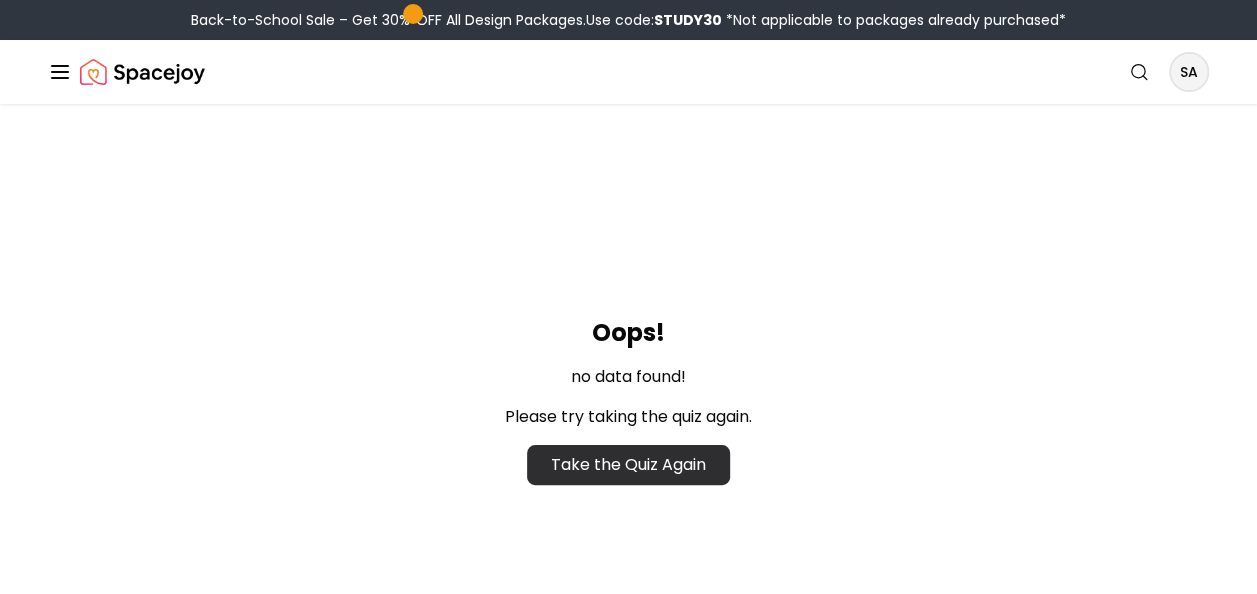 click on "Take the Quiz Again" at bounding box center (628, 465) 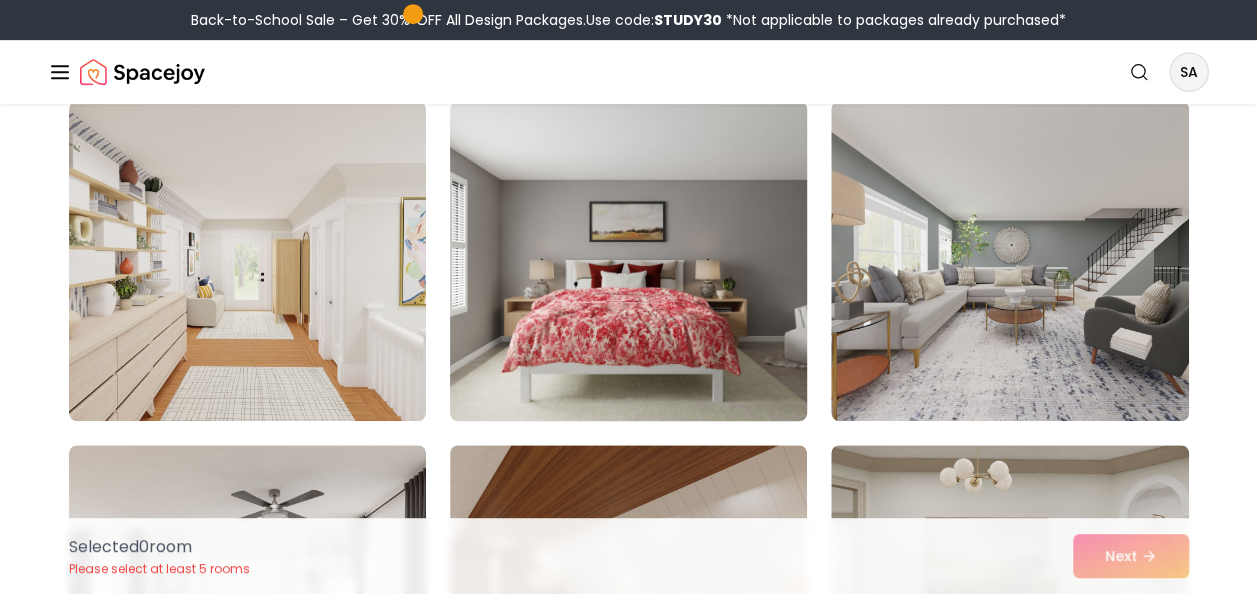 scroll, scrollTop: 504, scrollLeft: 0, axis: vertical 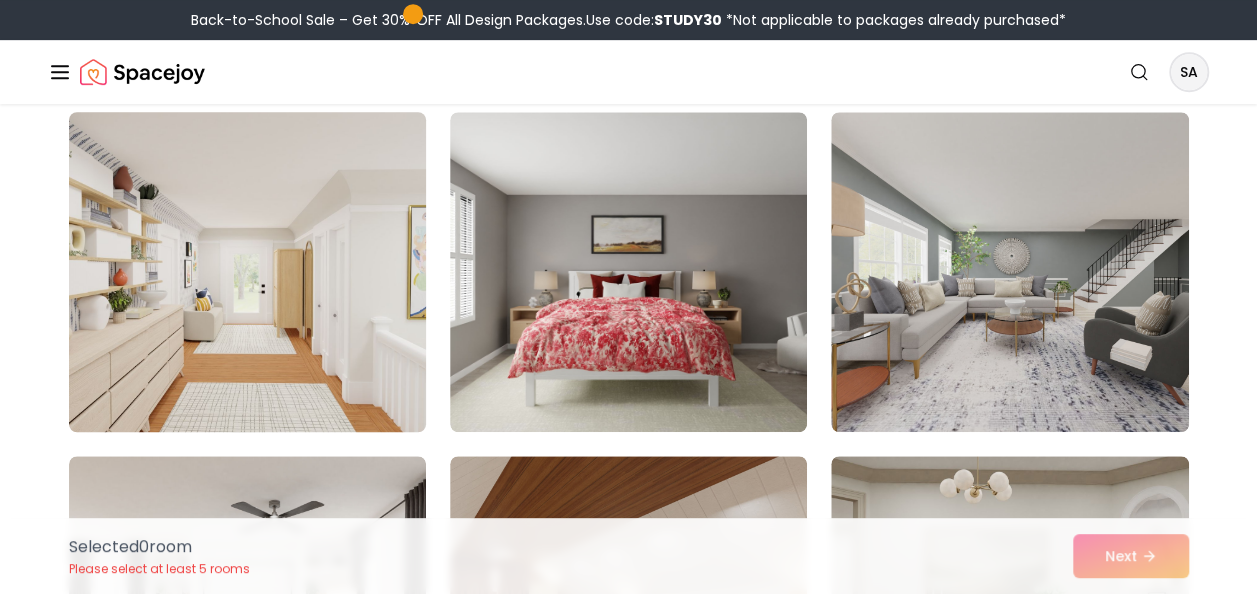 click at bounding box center [247, 272] 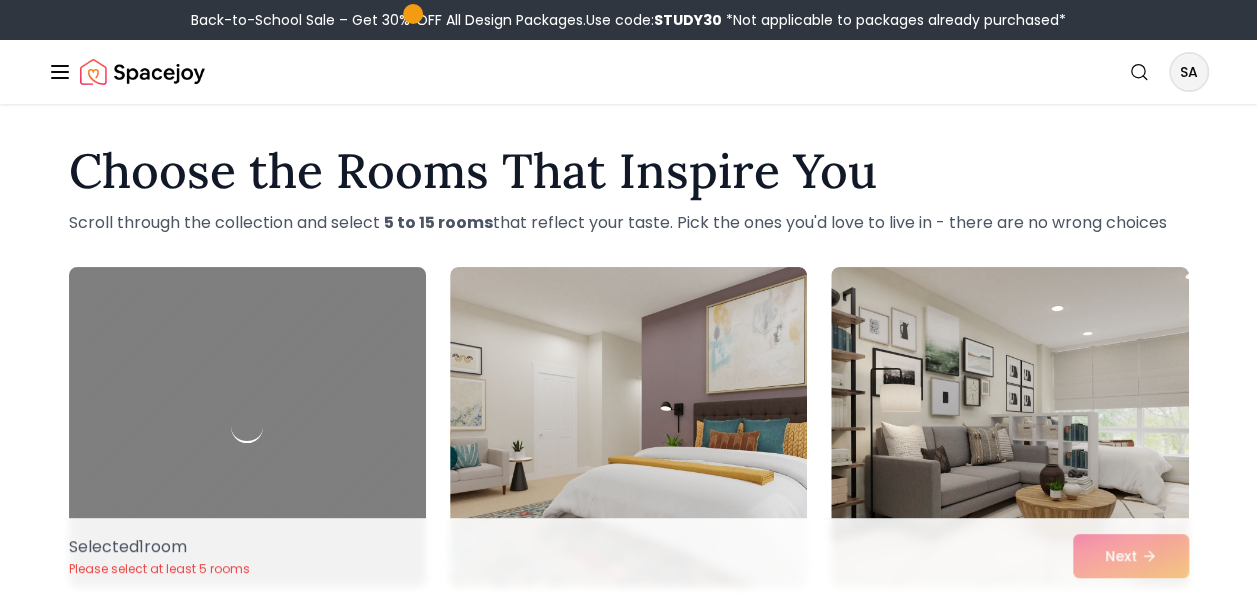 scroll, scrollTop: 0, scrollLeft: 0, axis: both 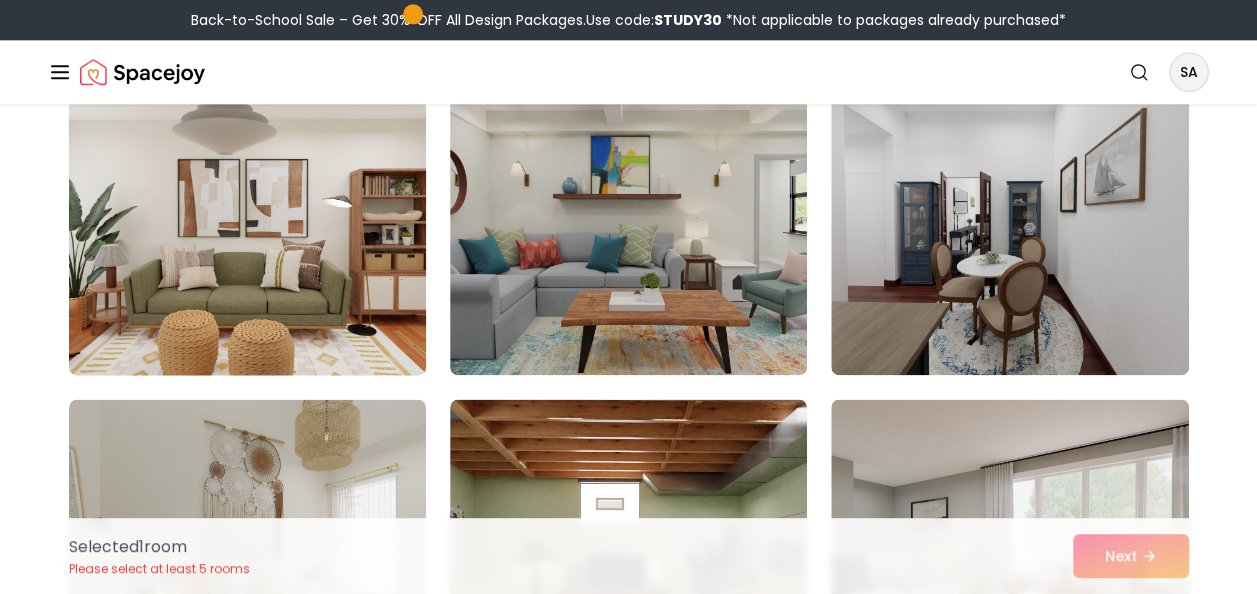 click at bounding box center [247, 215] 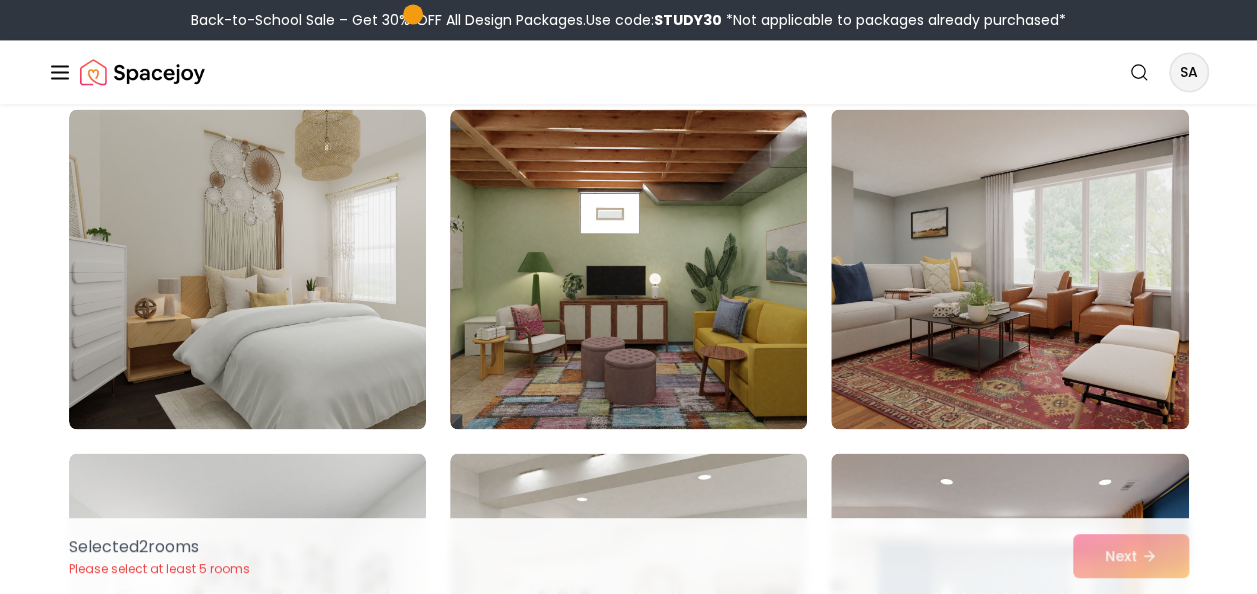 scroll, scrollTop: 1541, scrollLeft: 0, axis: vertical 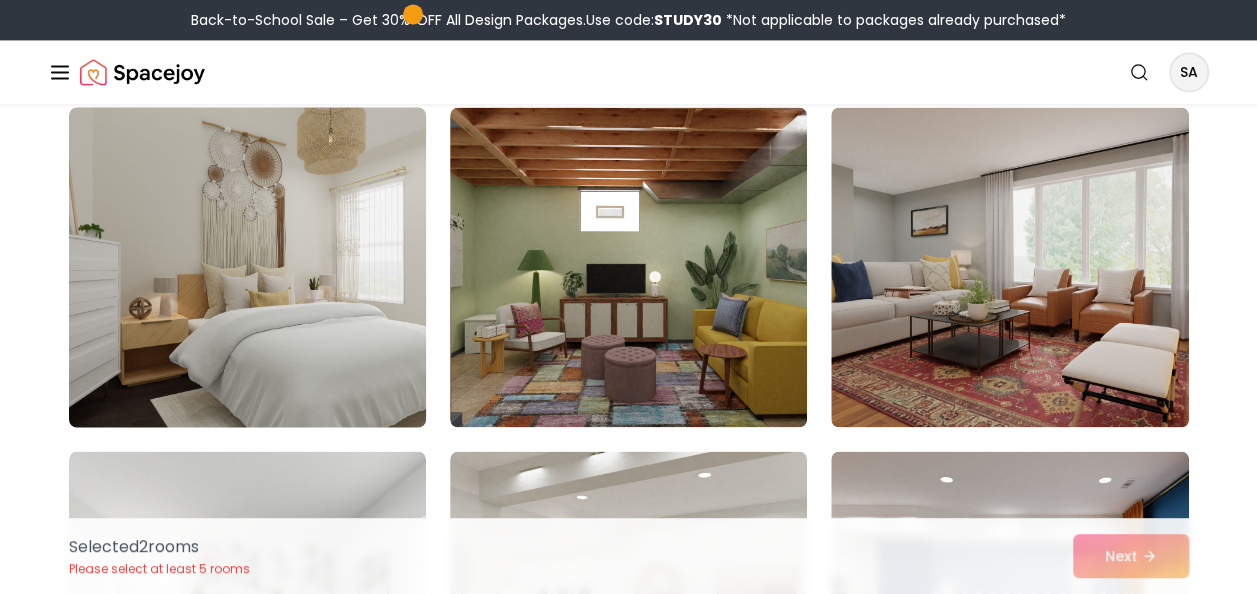 click at bounding box center [247, 267] 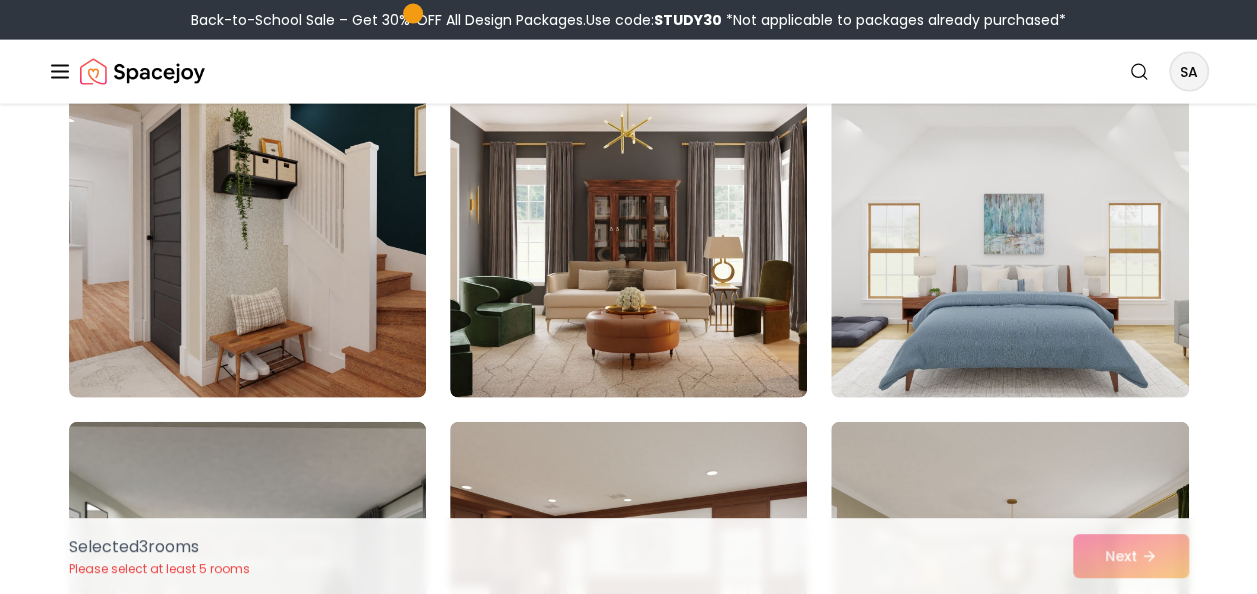 scroll, scrollTop: 2222, scrollLeft: 0, axis: vertical 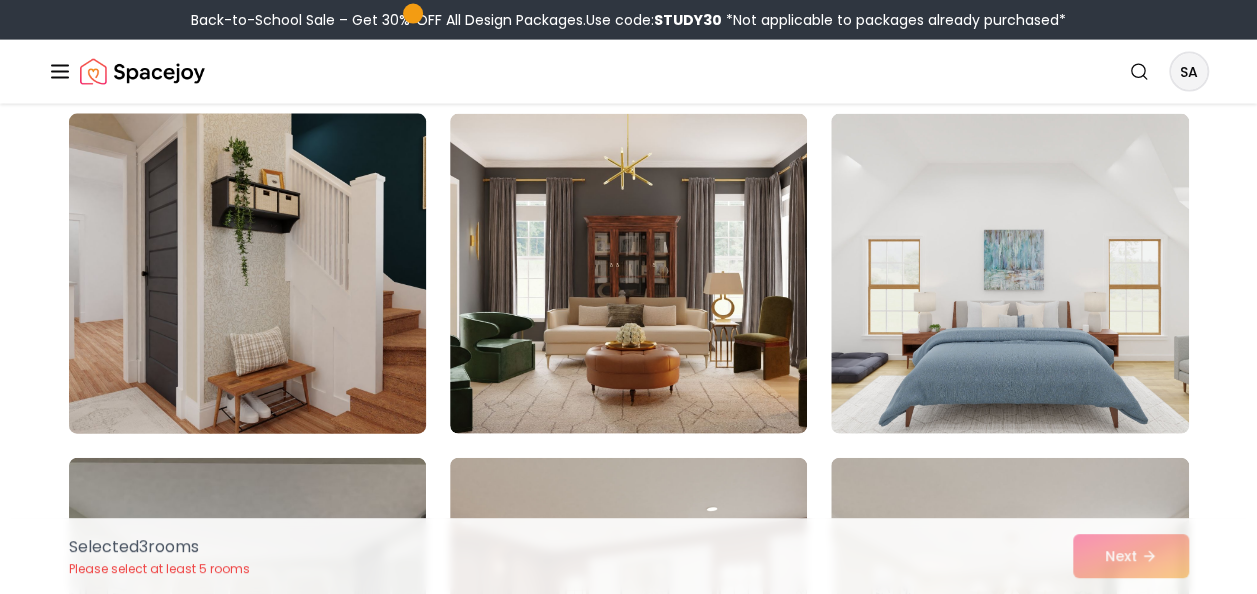click at bounding box center (247, 274) 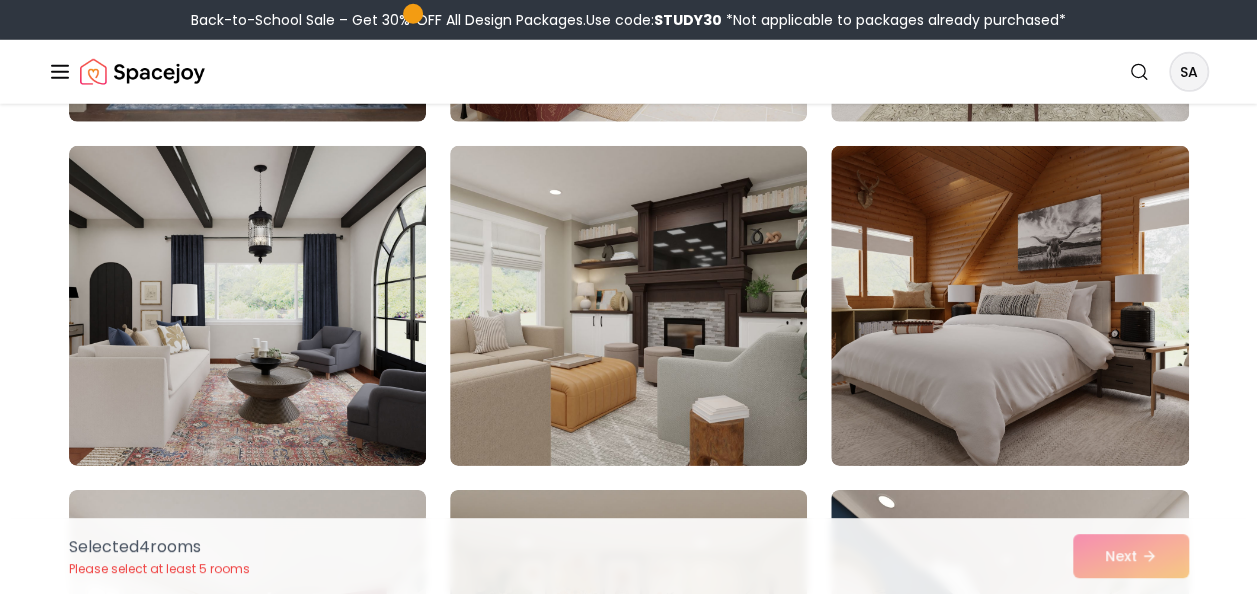scroll, scrollTop: 3300, scrollLeft: 0, axis: vertical 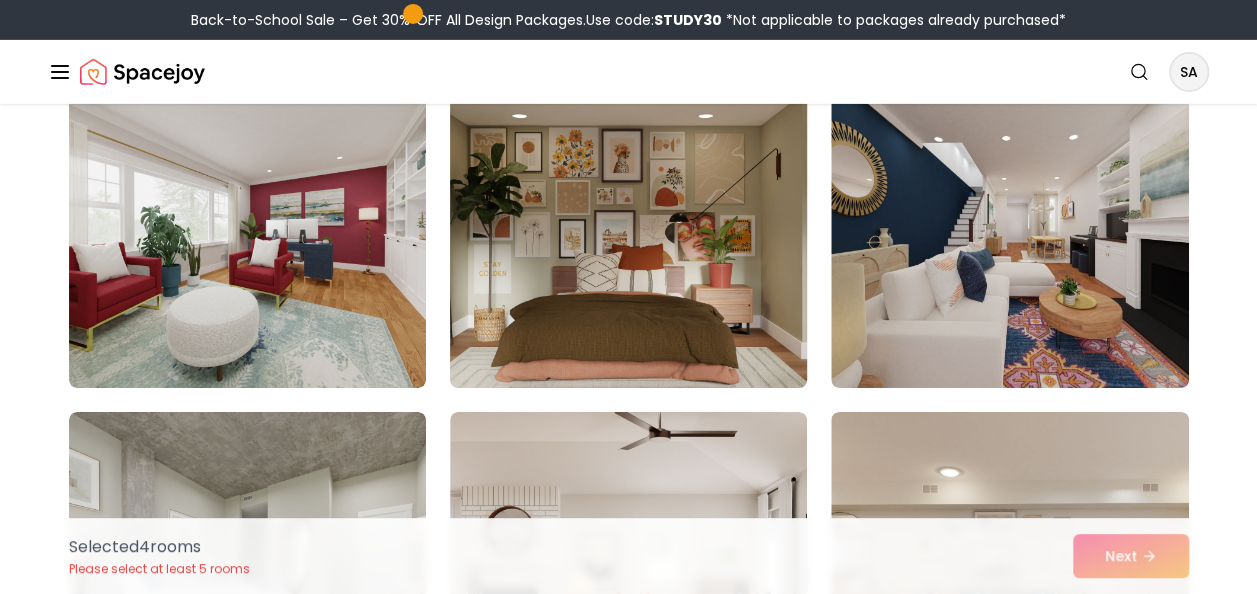click at bounding box center (628, 228) 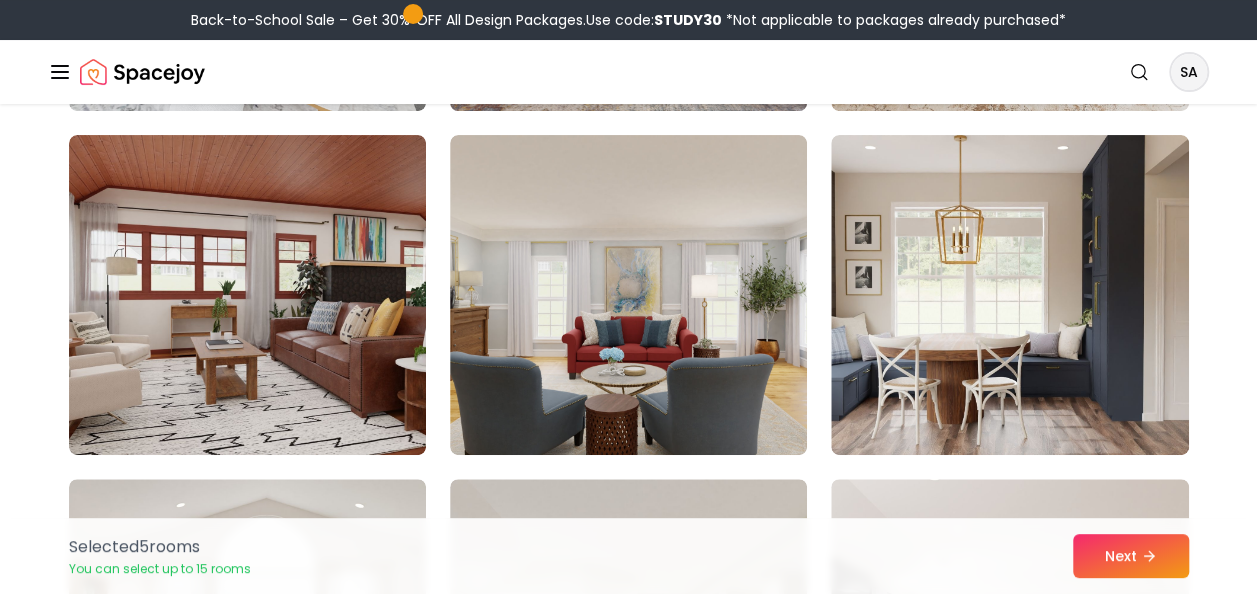 scroll, scrollTop: 3994, scrollLeft: 0, axis: vertical 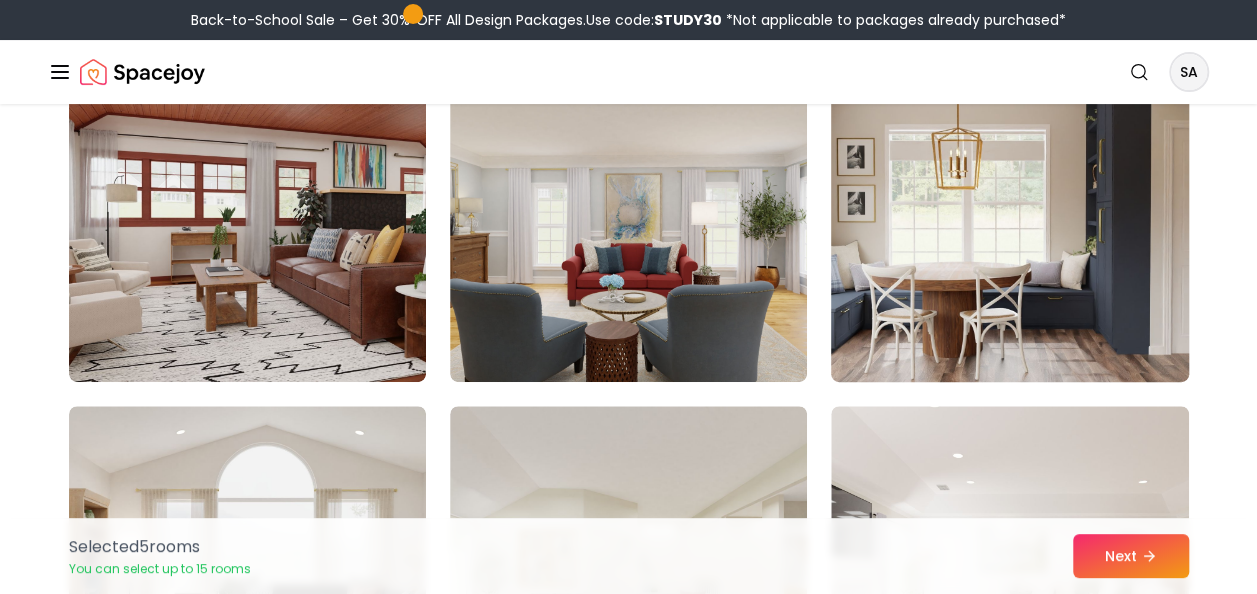 click at bounding box center (1009, 222) 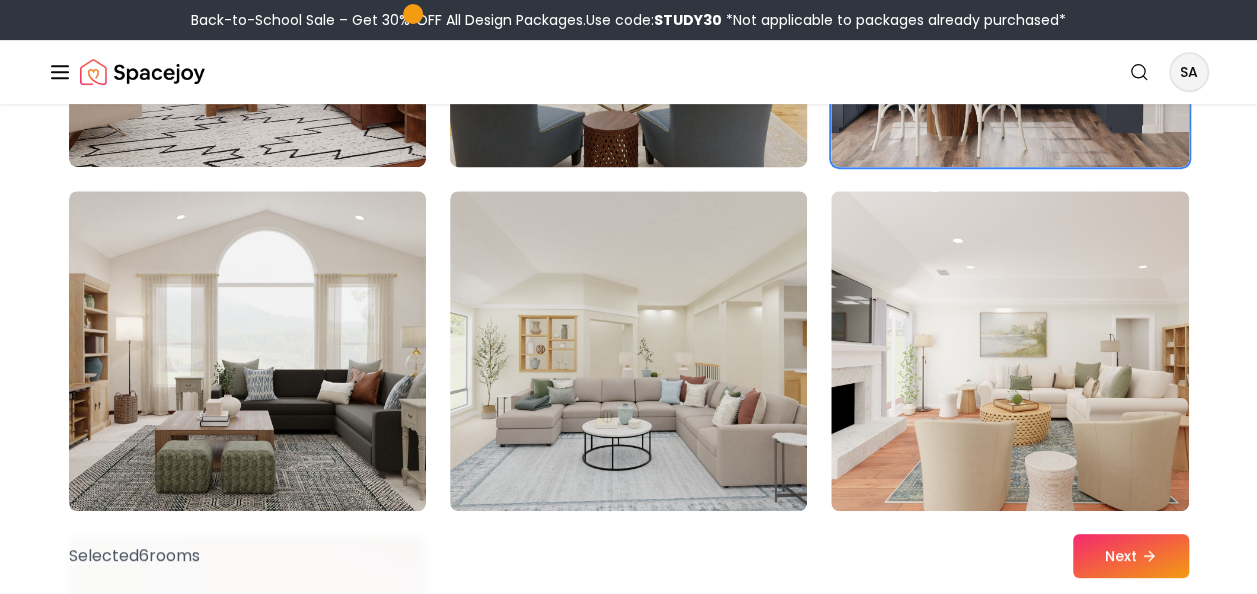 scroll, scrollTop: 4247, scrollLeft: 0, axis: vertical 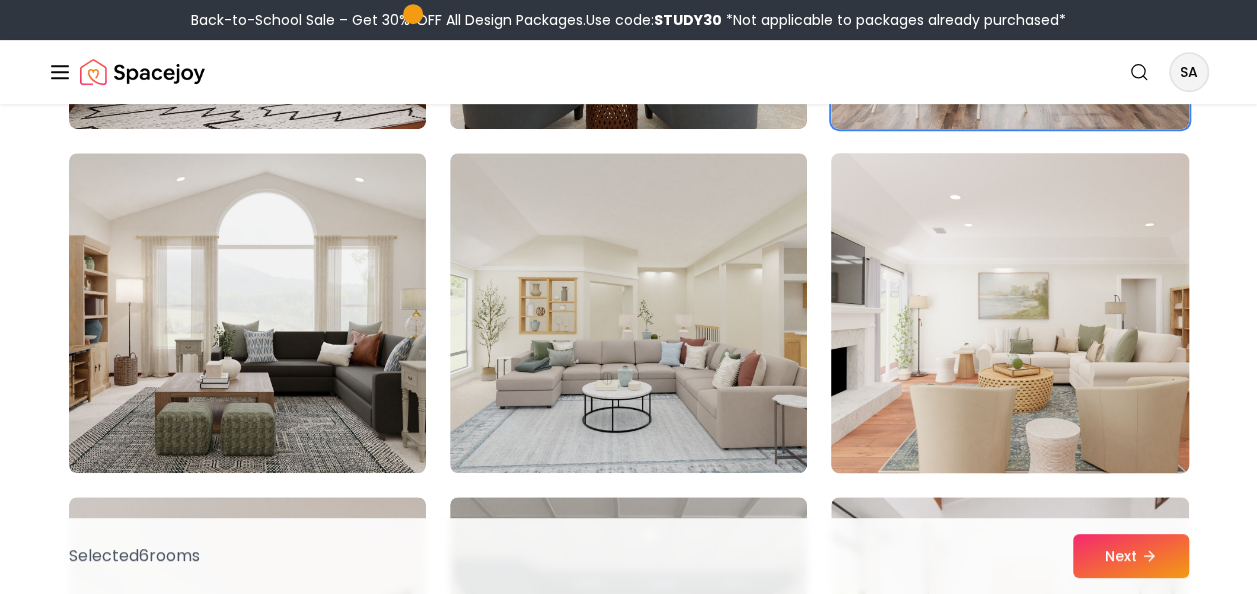 click at bounding box center (1009, 313) 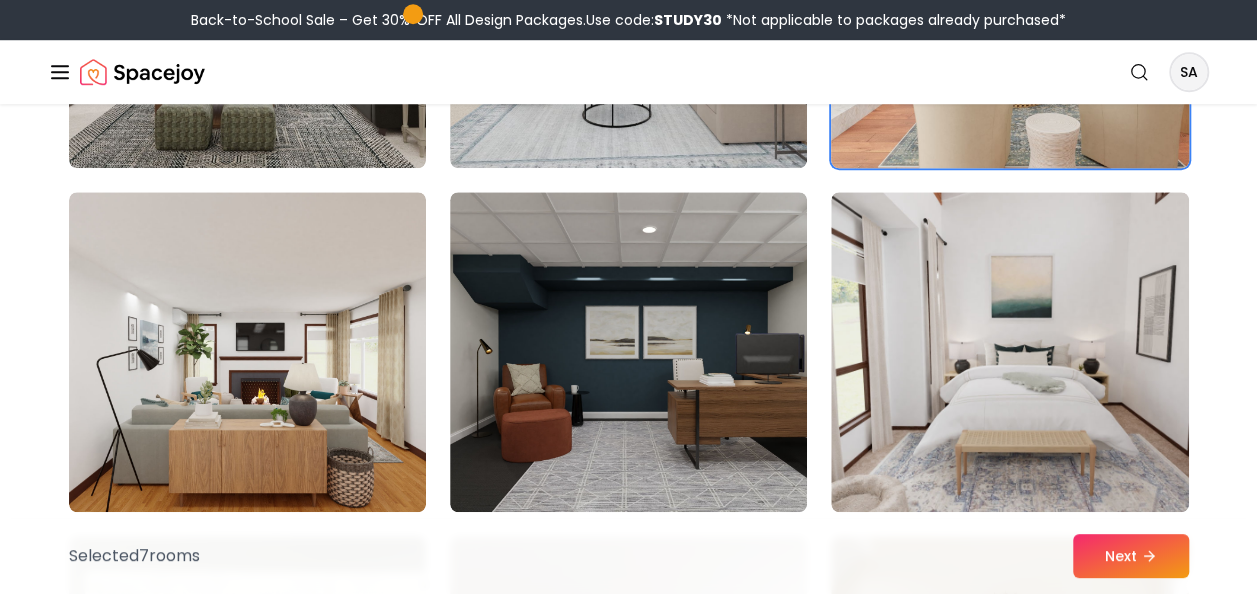 scroll, scrollTop: 4701, scrollLeft: 0, axis: vertical 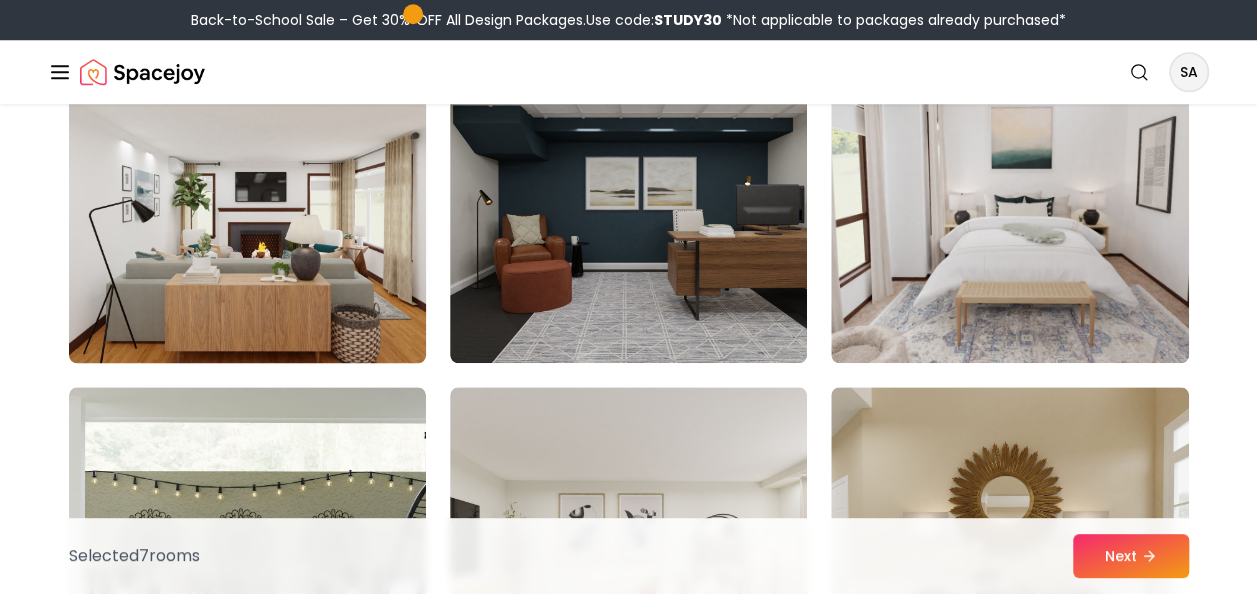 click at bounding box center [247, 203] 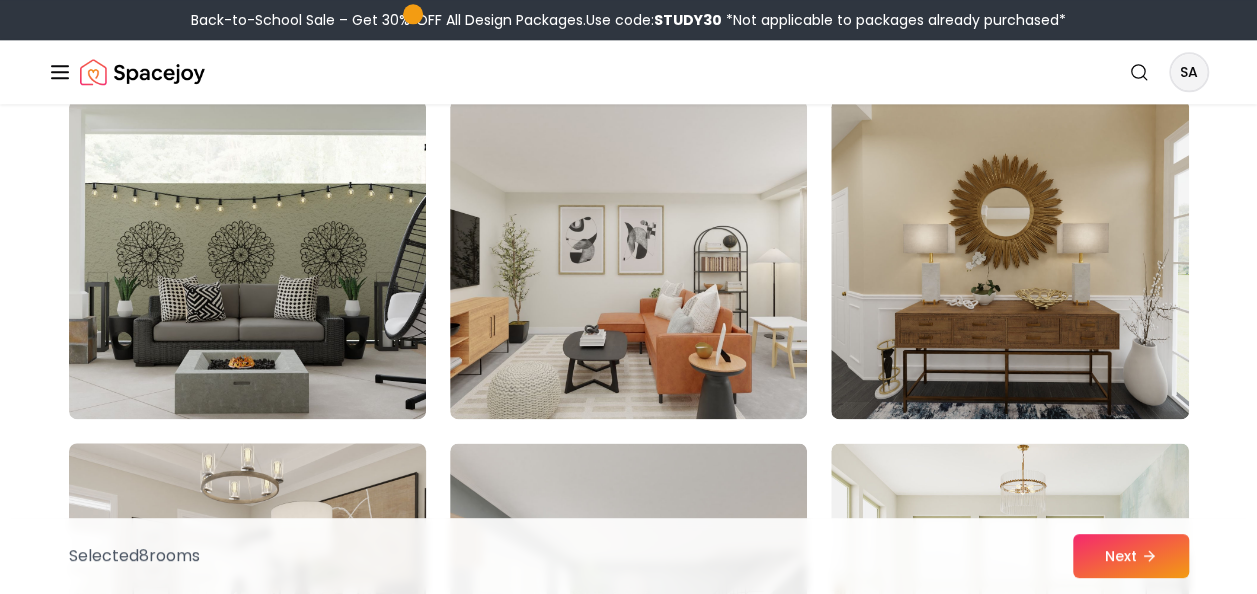 scroll, scrollTop: 4990, scrollLeft: 0, axis: vertical 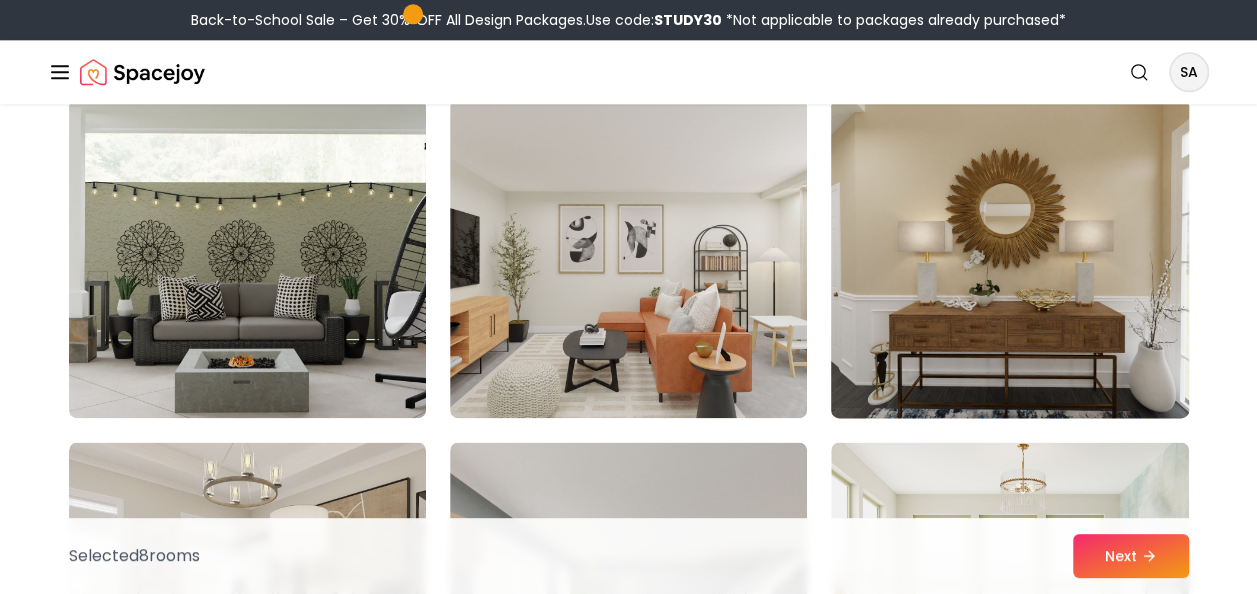 click at bounding box center (1009, 258) 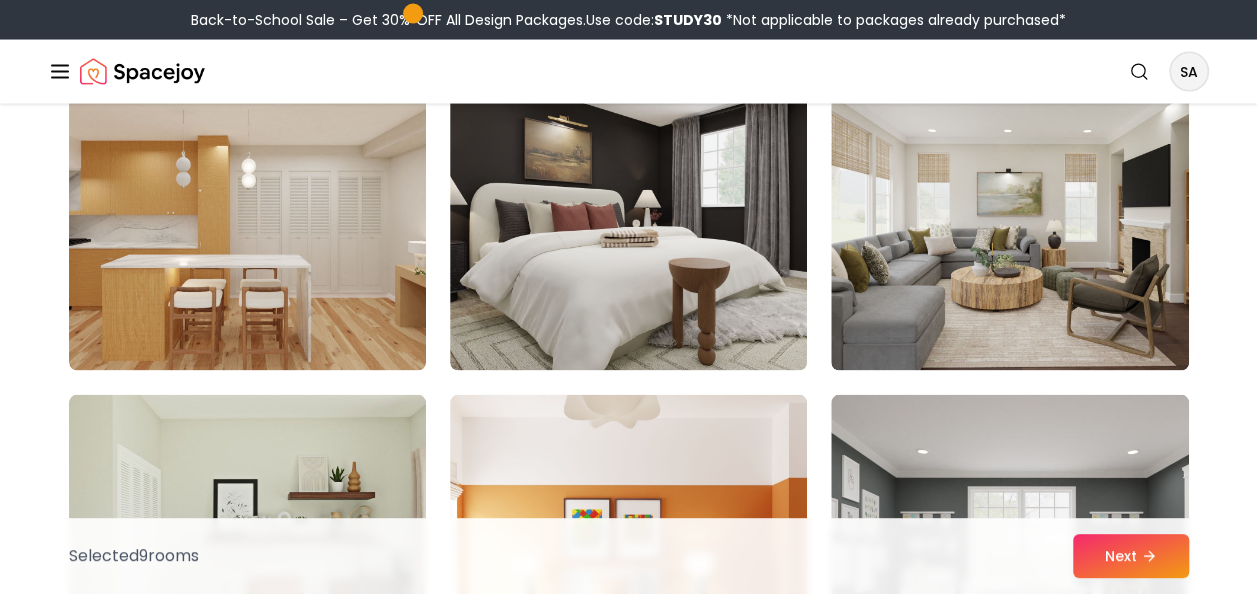 scroll, scrollTop: 5726, scrollLeft: 0, axis: vertical 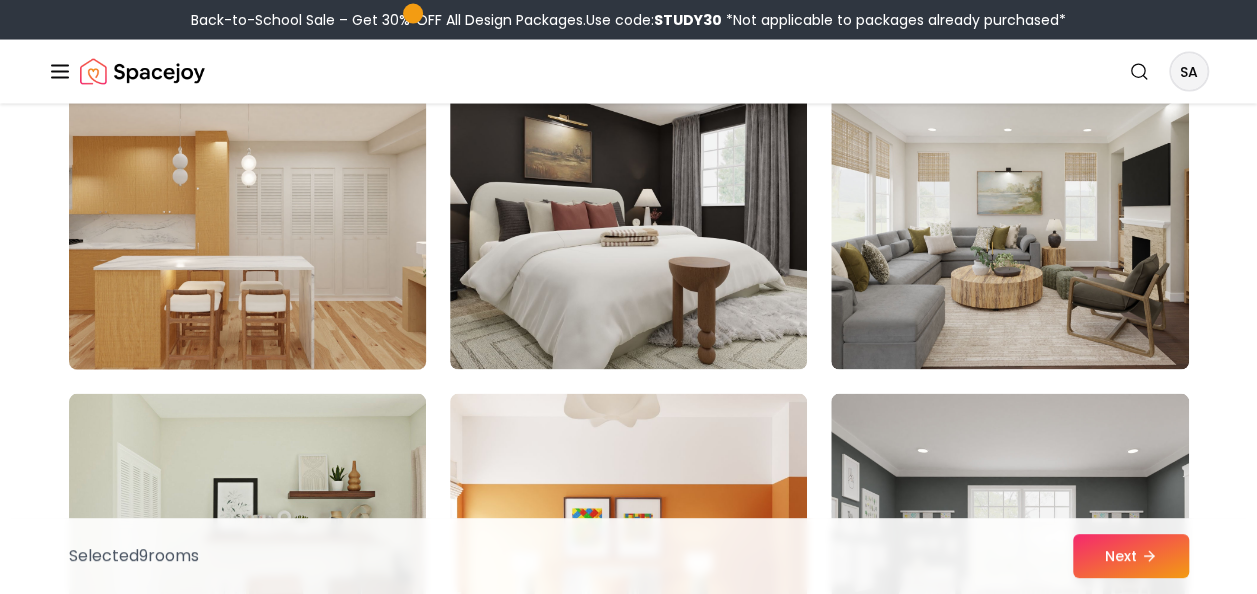click at bounding box center [247, 210] 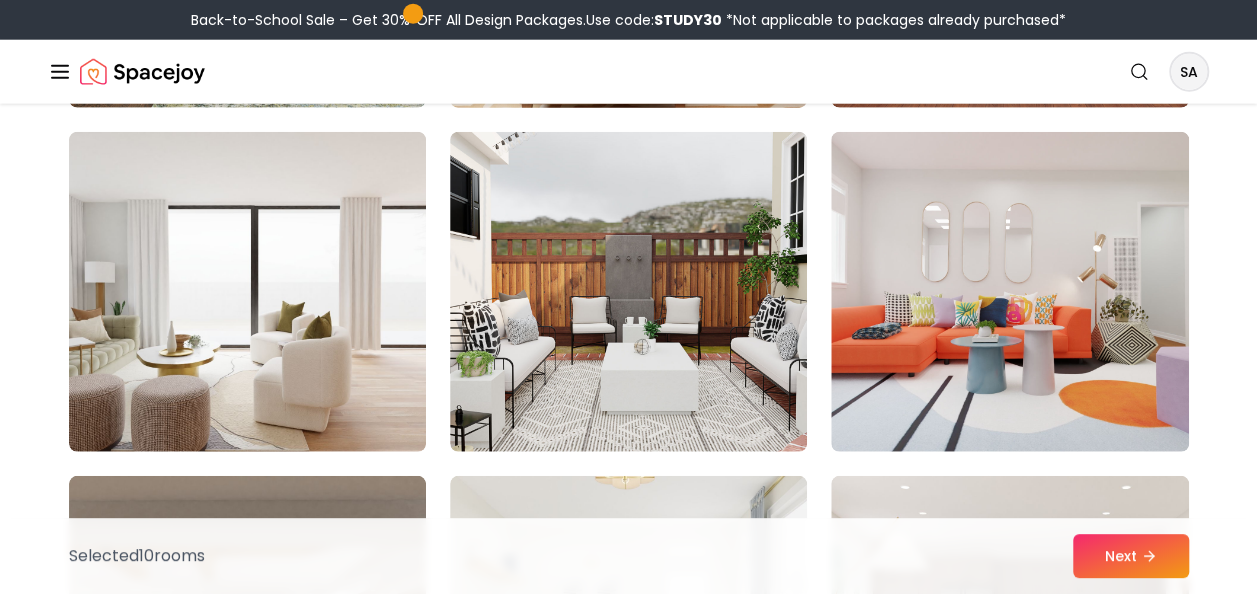 scroll, scrollTop: 6333, scrollLeft: 0, axis: vertical 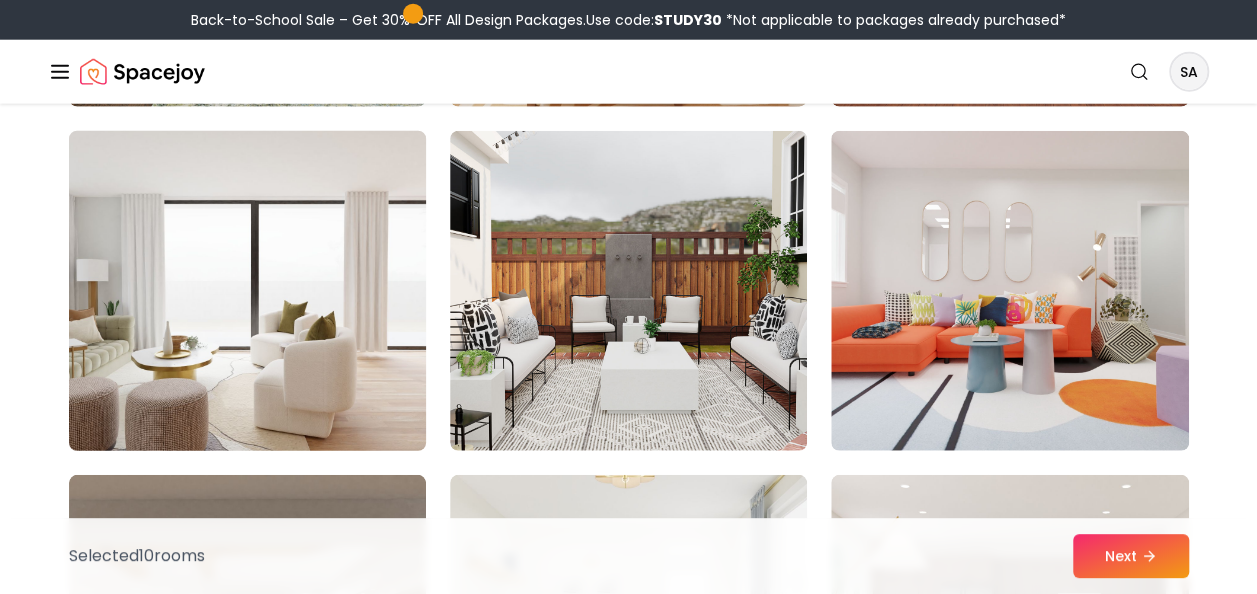 click at bounding box center [247, 291] 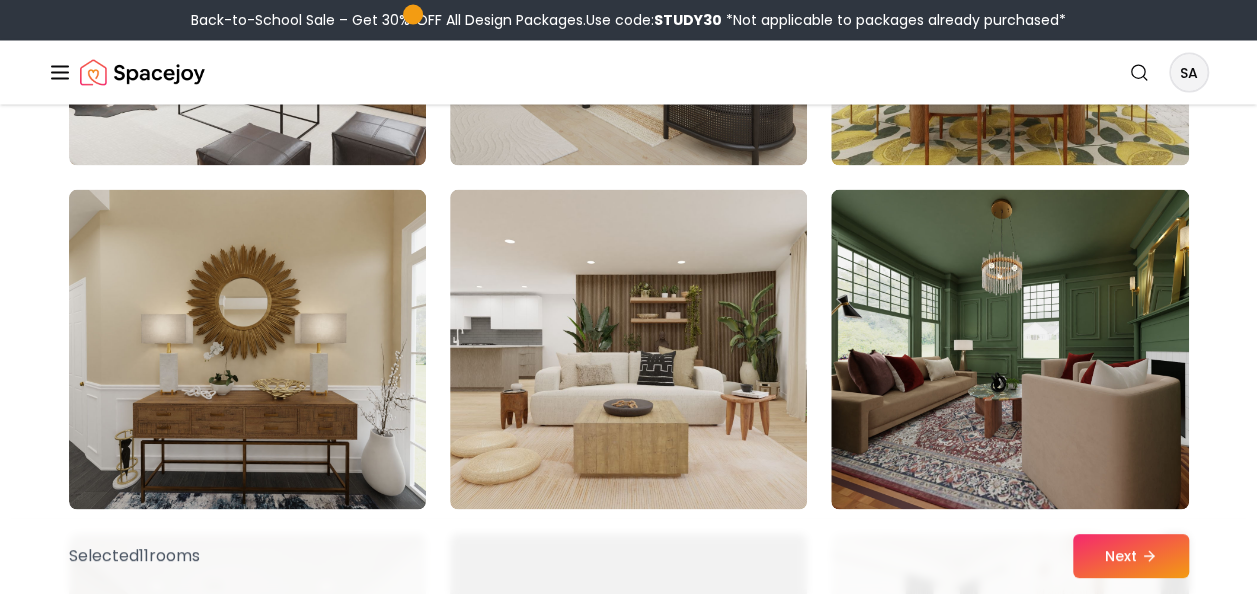 scroll, scrollTop: 9368, scrollLeft: 0, axis: vertical 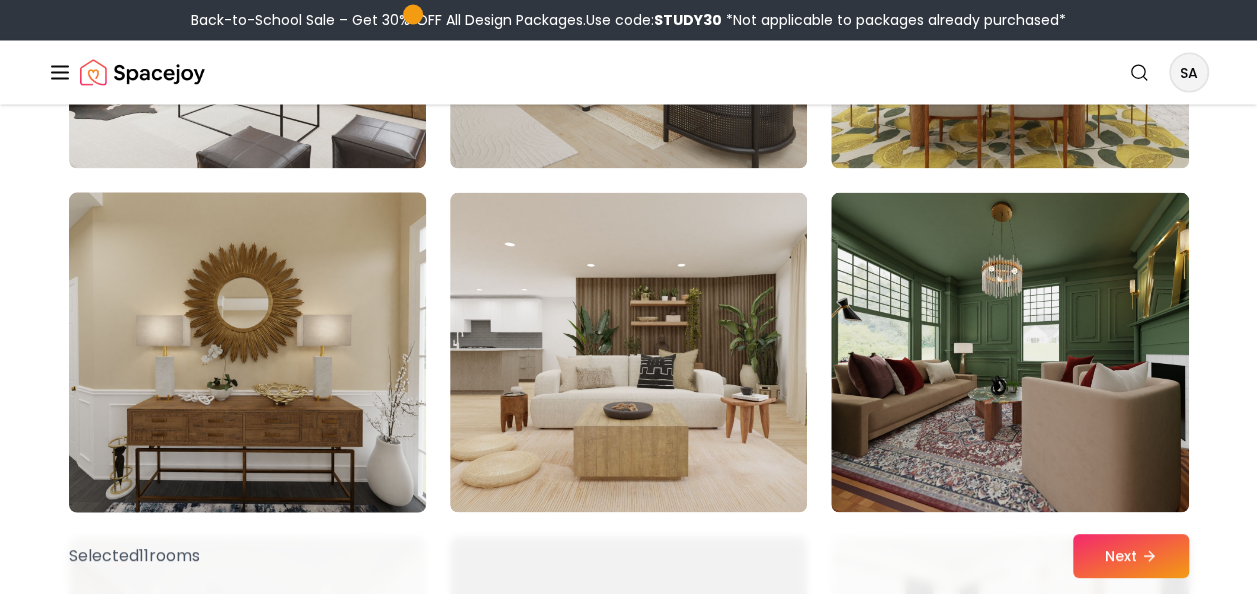 click at bounding box center (247, 352) 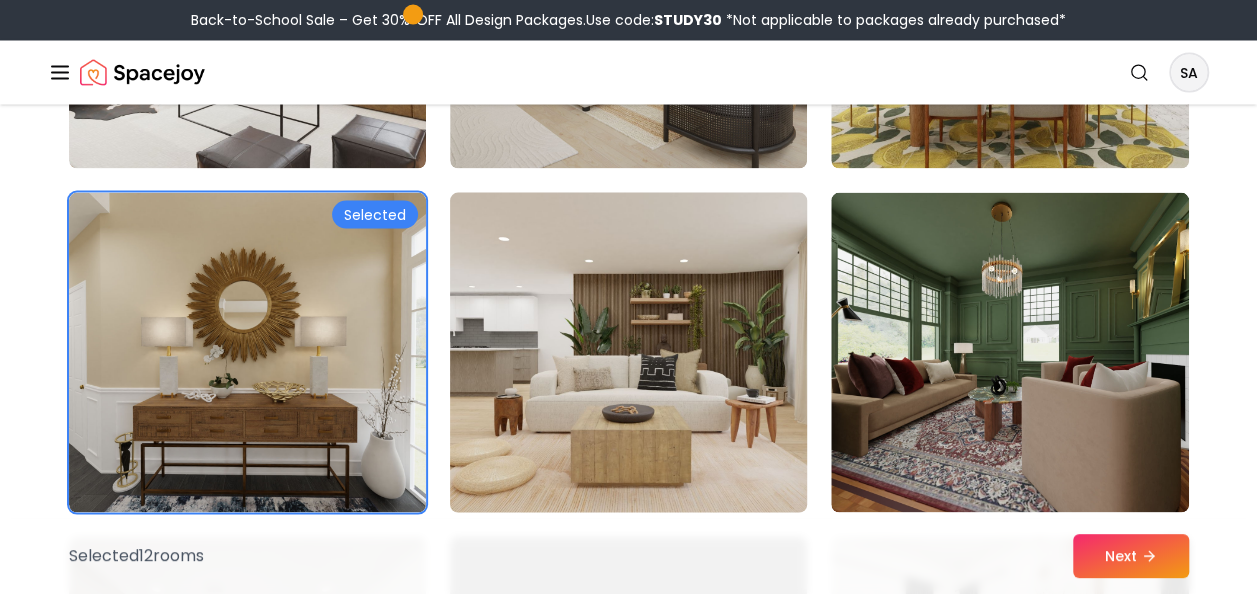 click at bounding box center [628, 352] 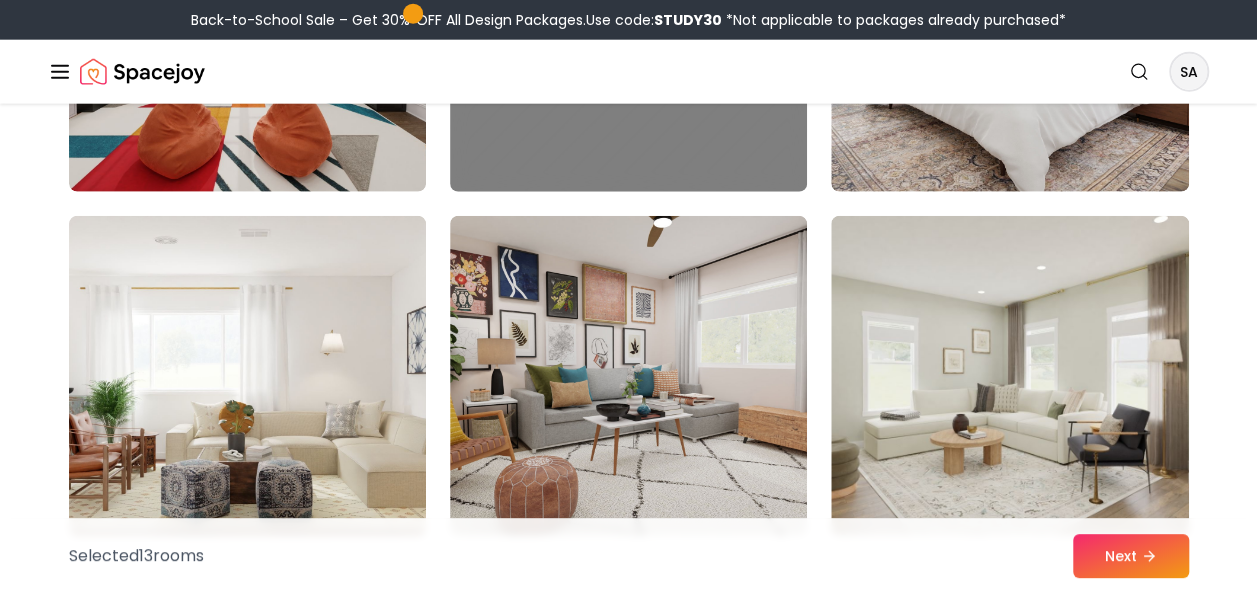 scroll, scrollTop: 9736, scrollLeft: 0, axis: vertical 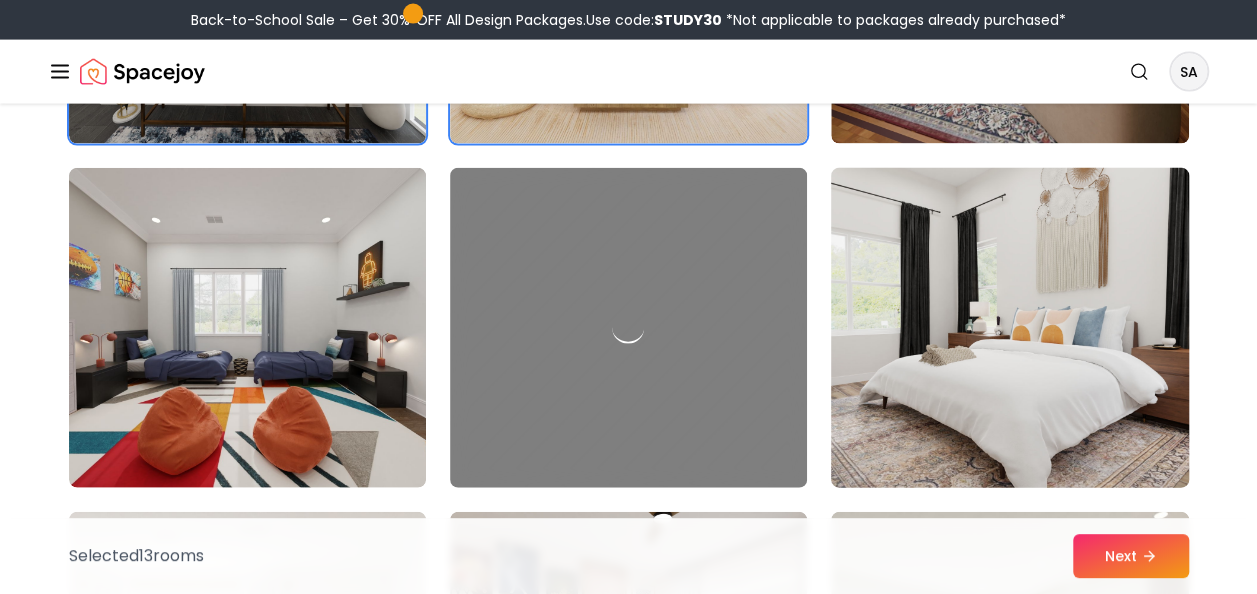 click at bounding box center [1009, 328] 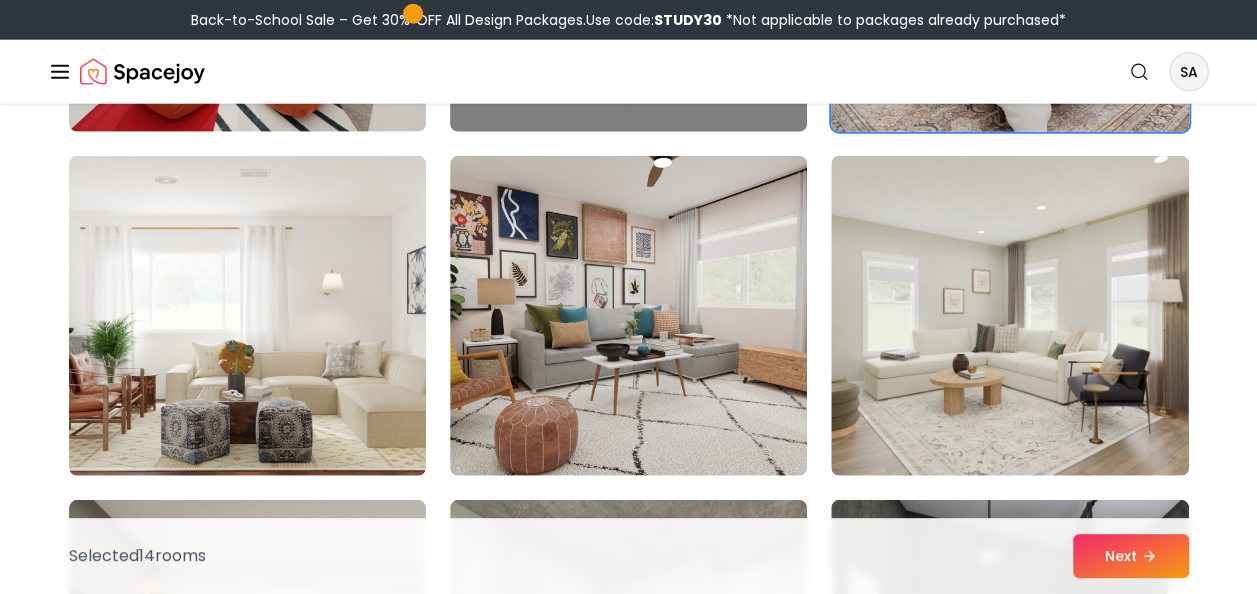 scroll, scrollTop: 10066, scrollLeft: 0, axis: vertical 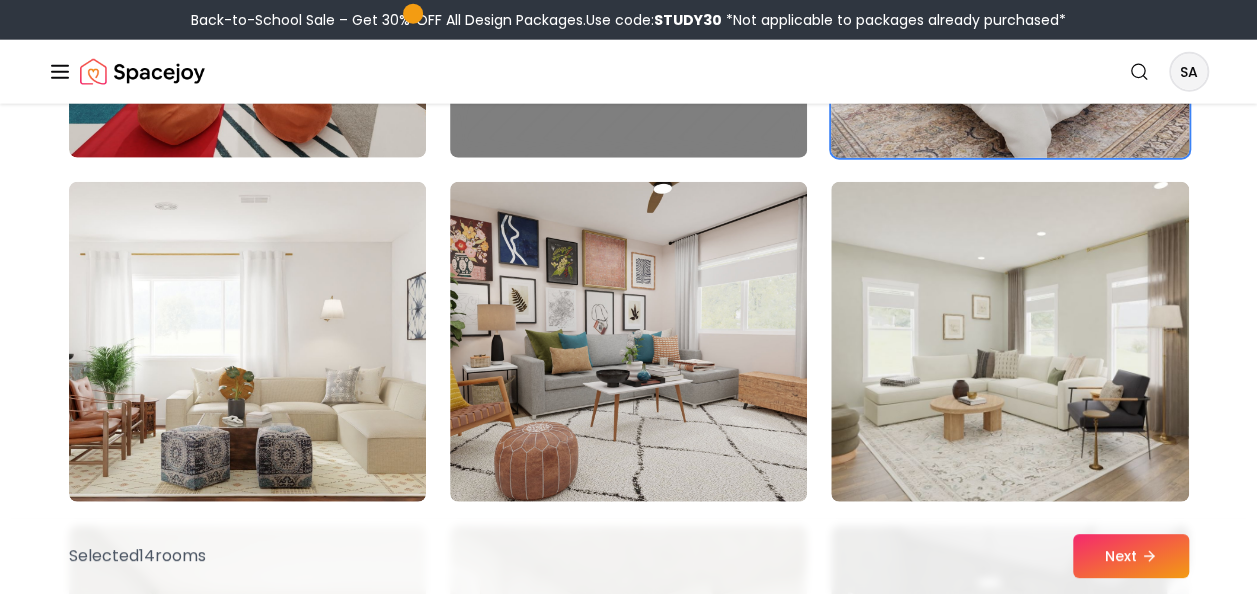 click at bounding box center [1009, 342] 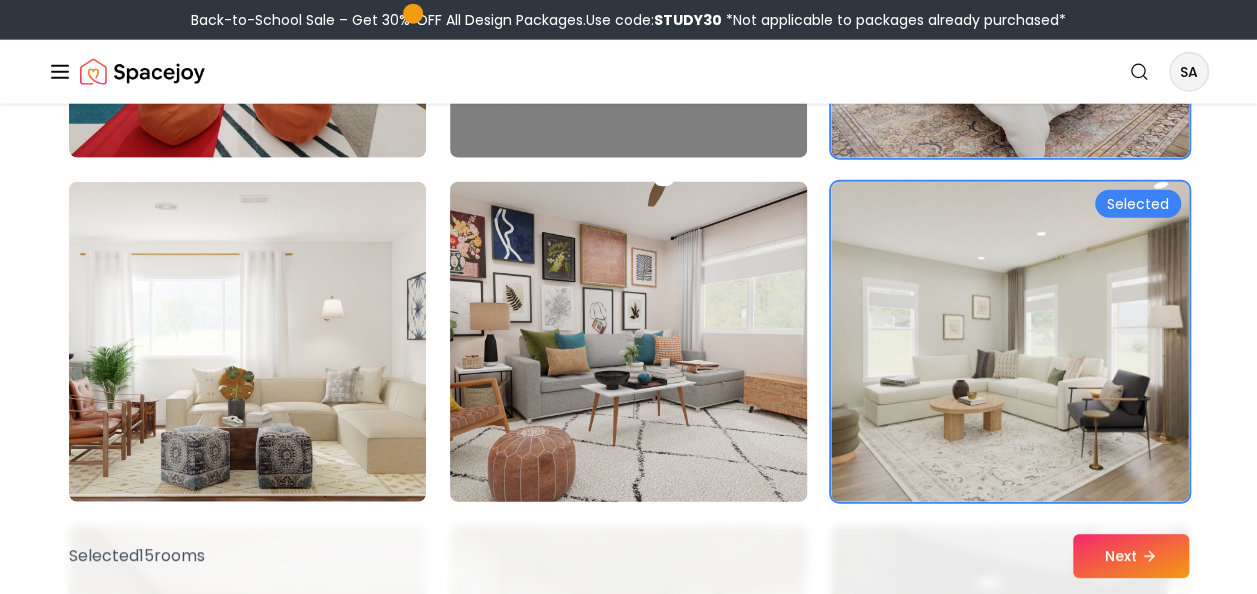 click at bounding box center [628, 342] 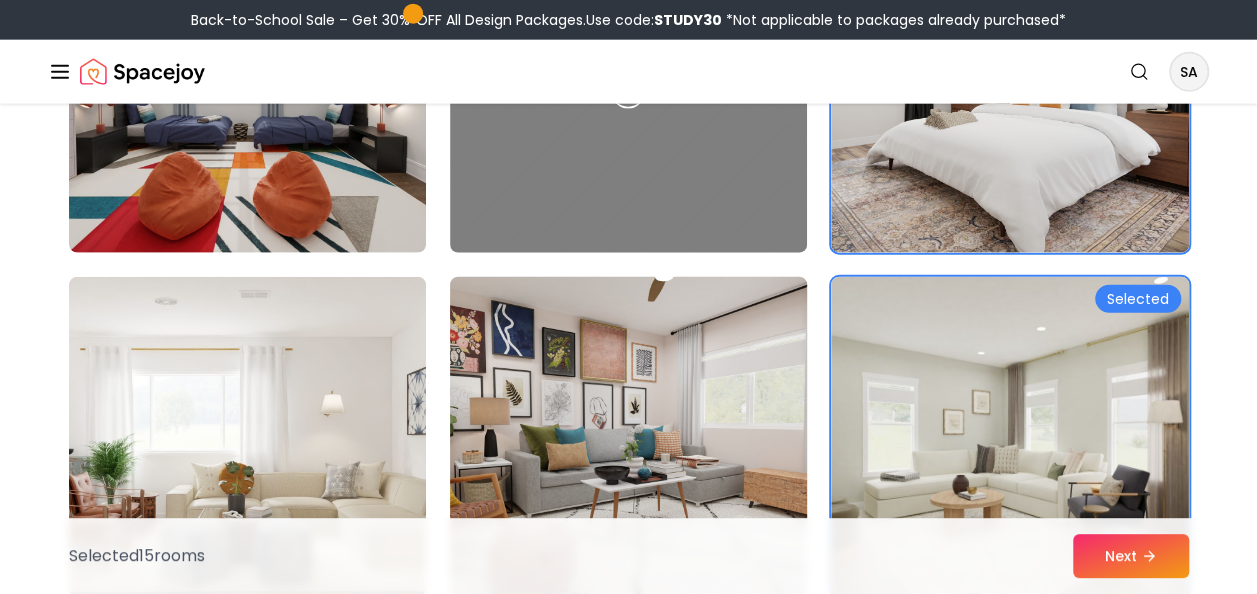 scroll, scrollTop: 9968, scrollLeft: 0, axis: vertical 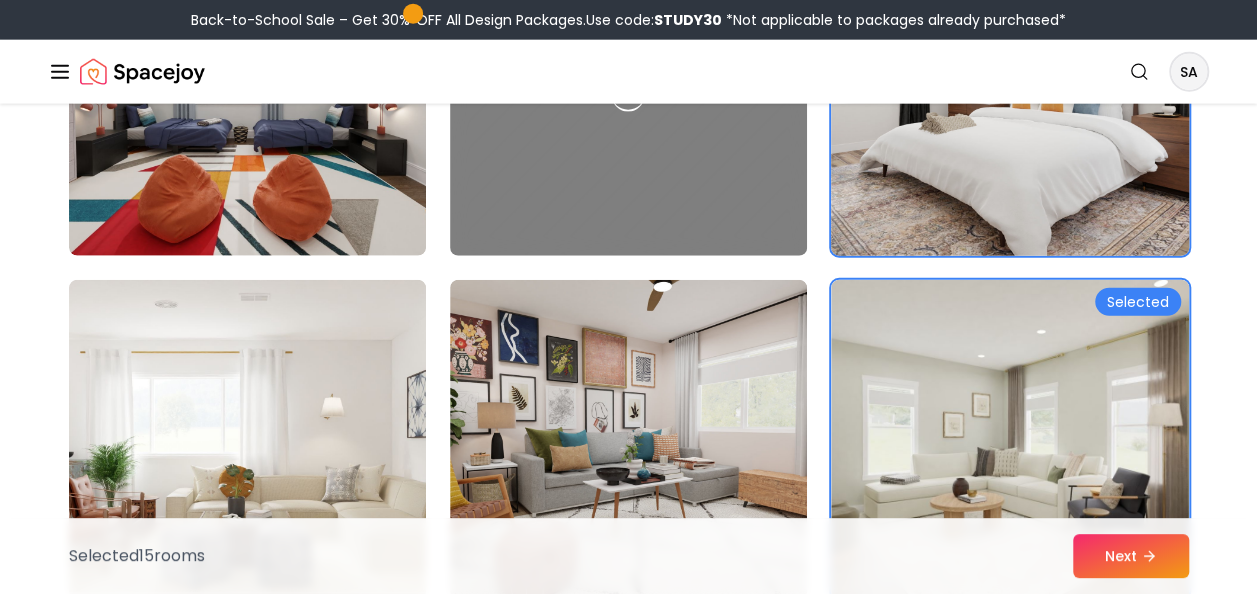 click at bounding box center (1009, 96) 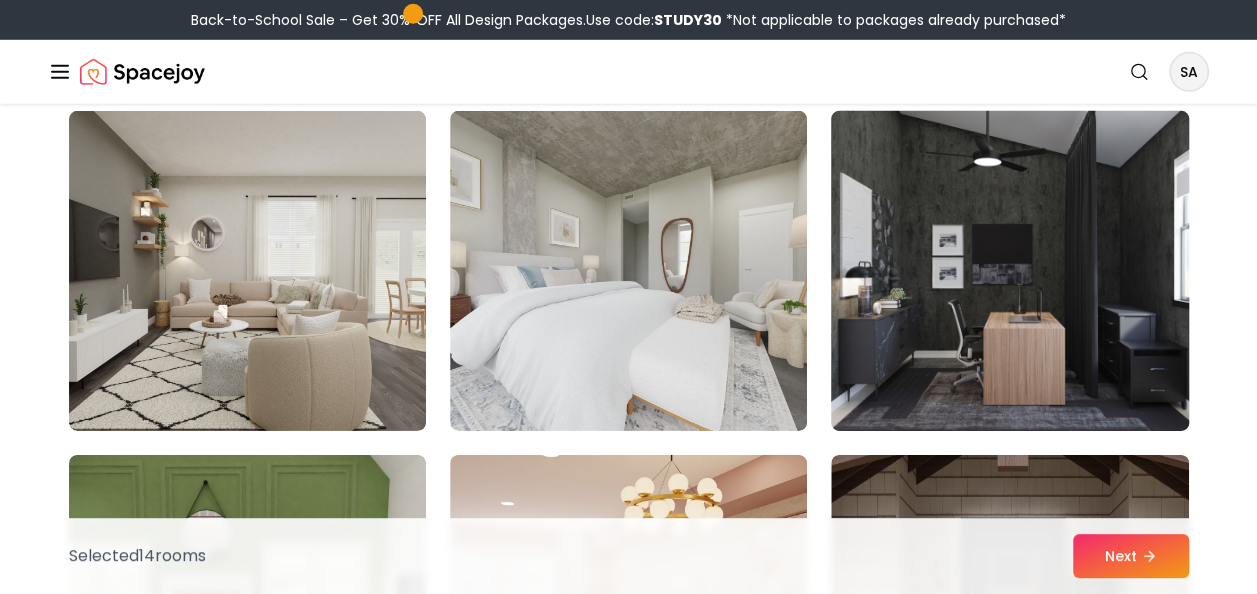 scroll, scrollTop: 10482, scrollLeft: 0, axis: vertical 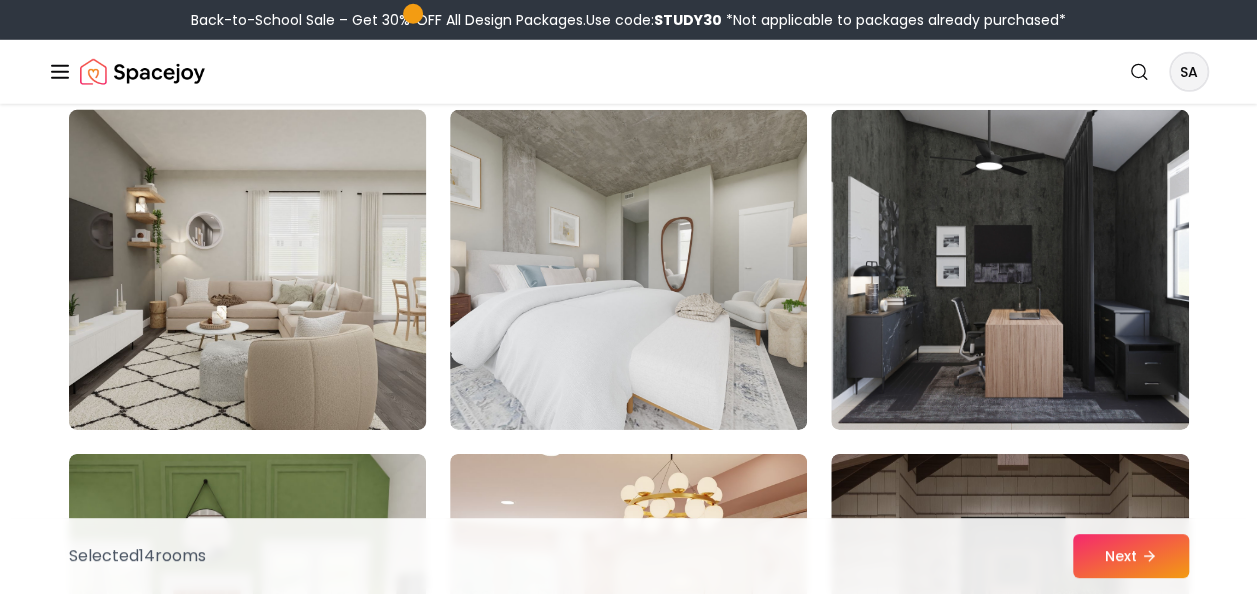 click at bounding box center [247, 270] 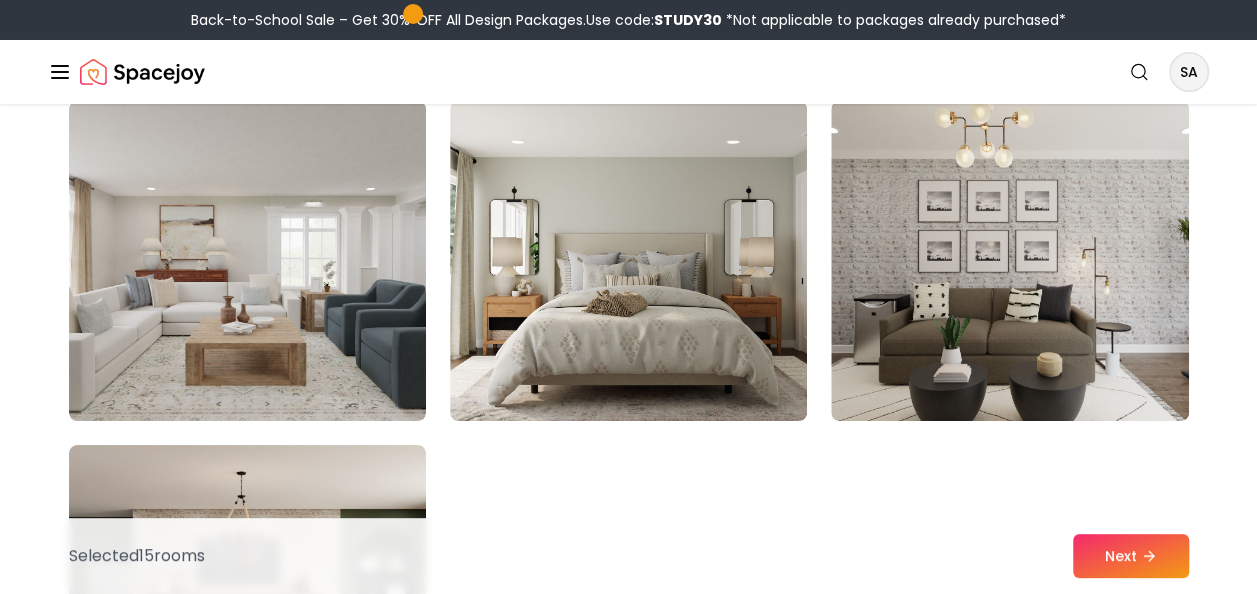 scroll, scrollTop: 11178, scrollLeft: 0, axis: vertical 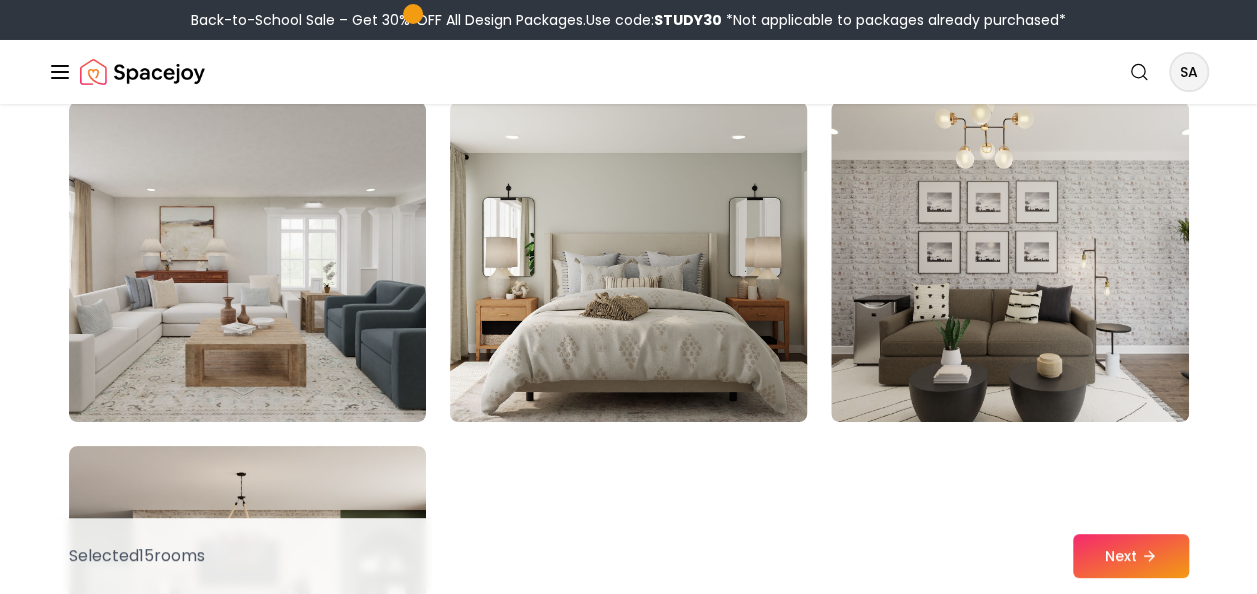 click at bounding box center (628, 262) 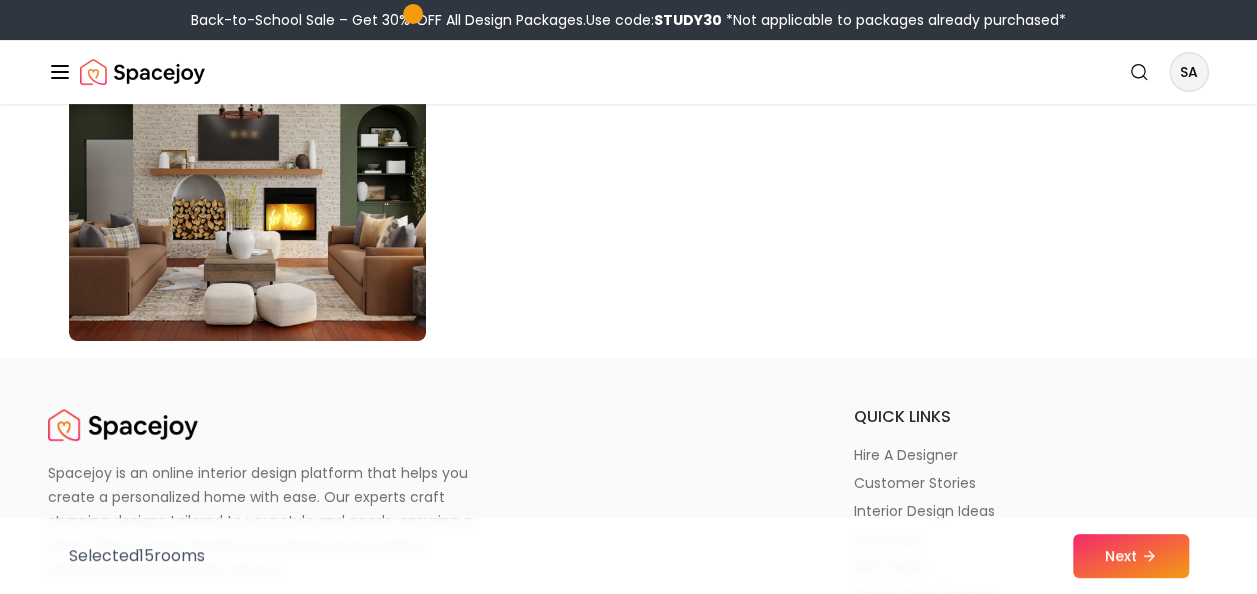 scroll, scrollTop: 11624, scrollLeft: 0, axis: vertical 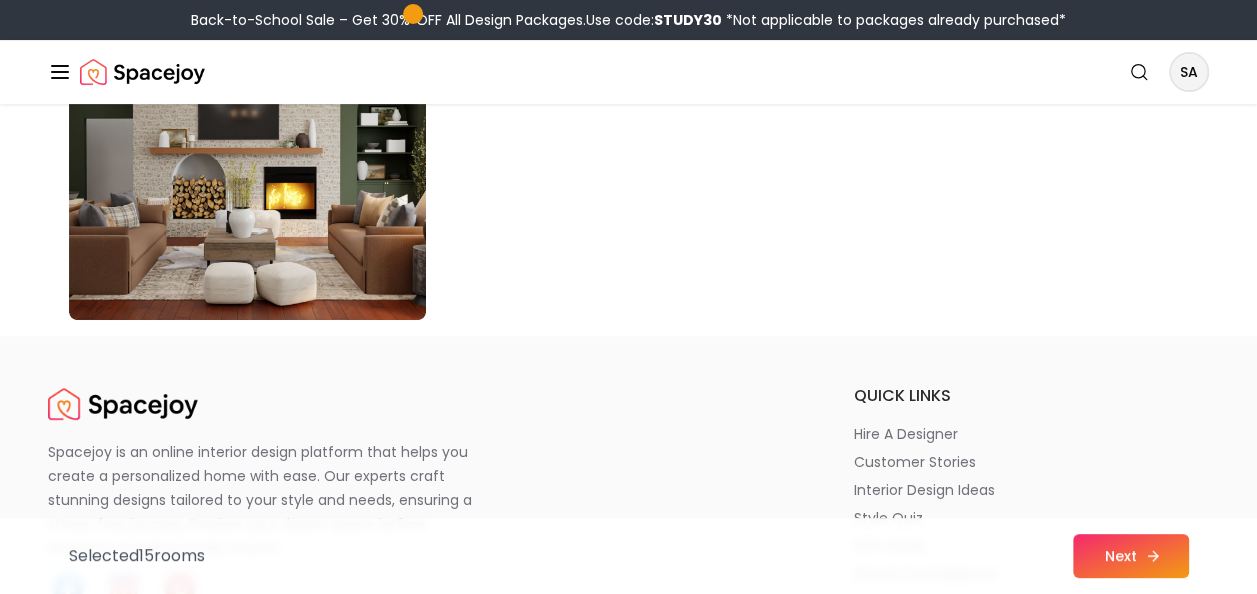 click 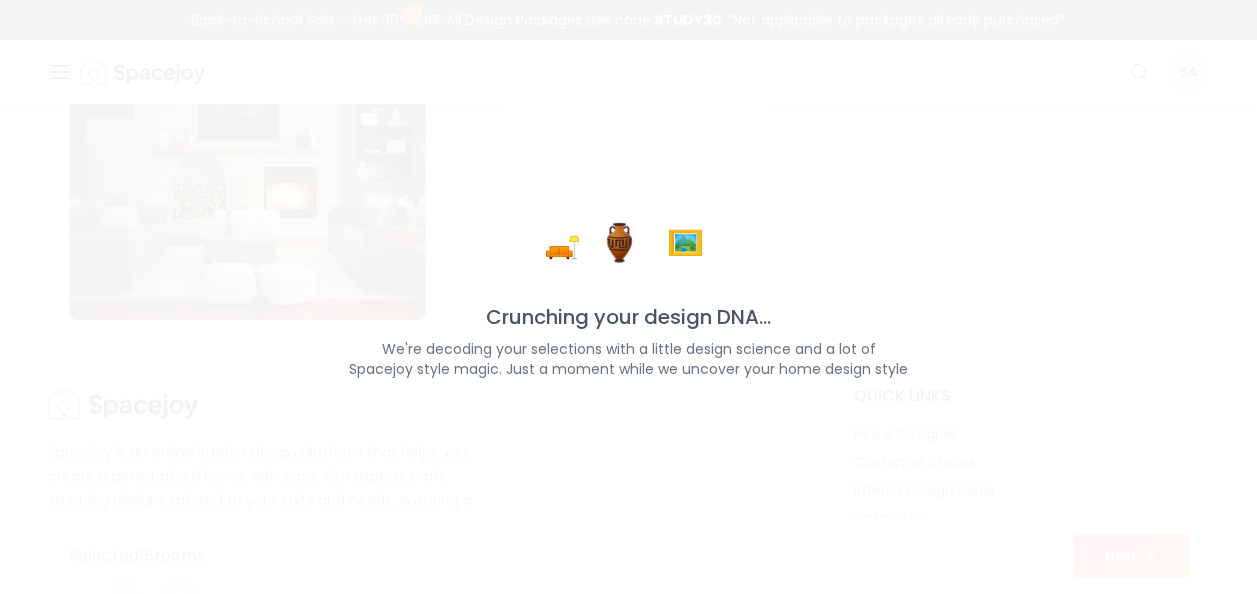 scroll, scrollTop: 11624, scrollLeft: 0, axis: vertical 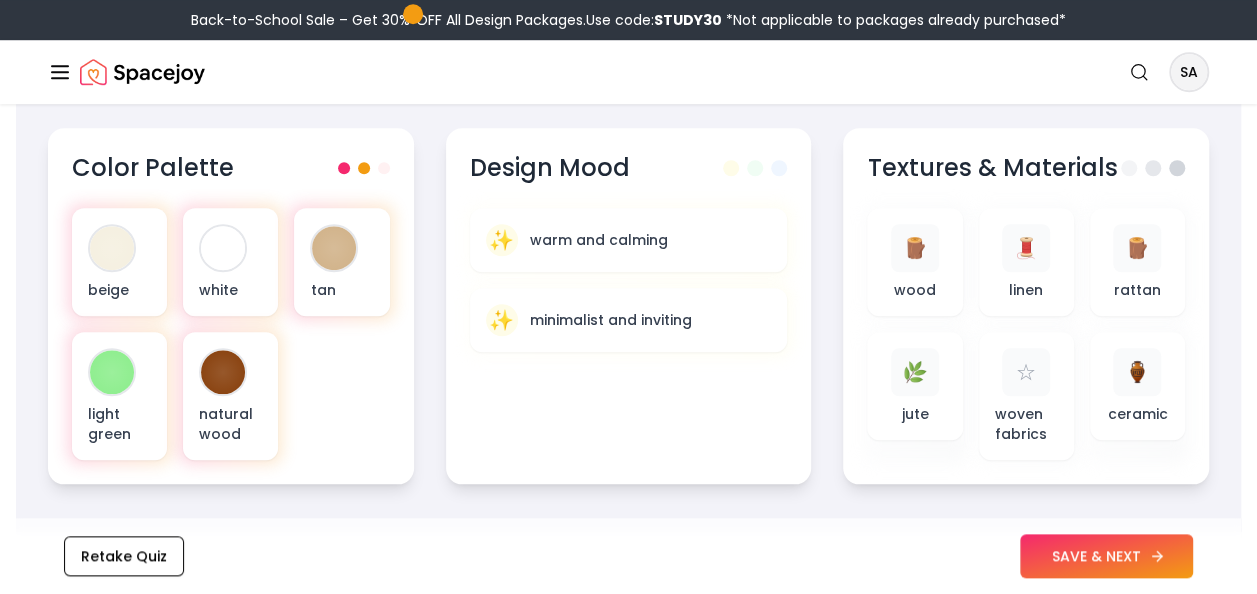 click on "SAVE & NEXT" at bounding box center (1106, 556) 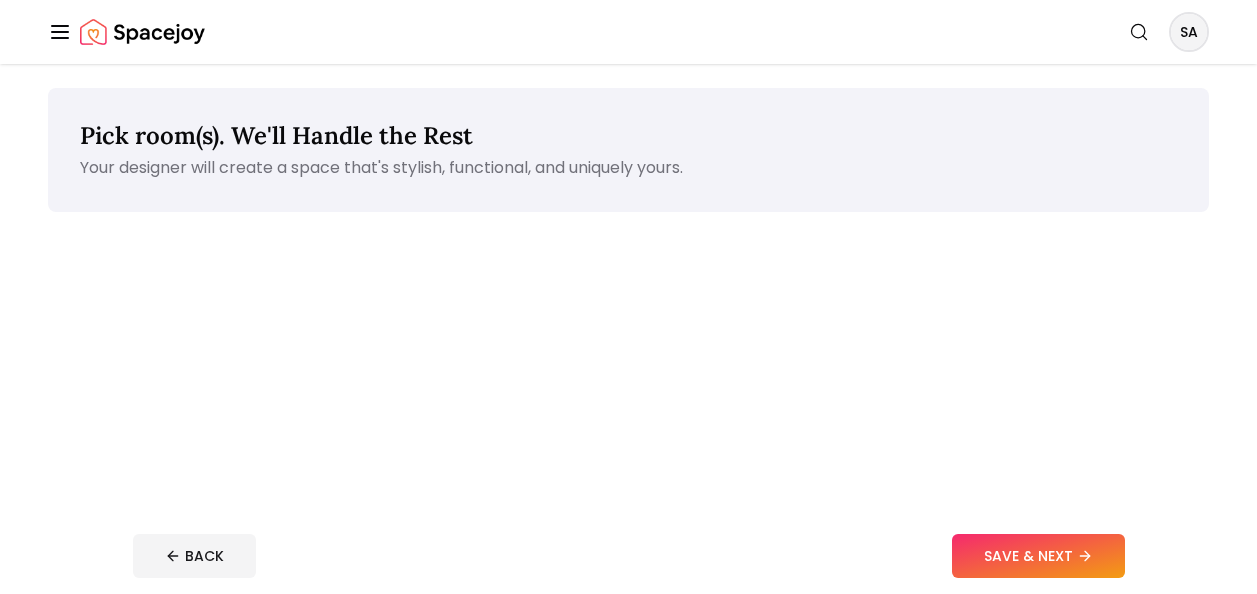 scroll, scrollTop: 0, scrollLeft: 0, axis: both 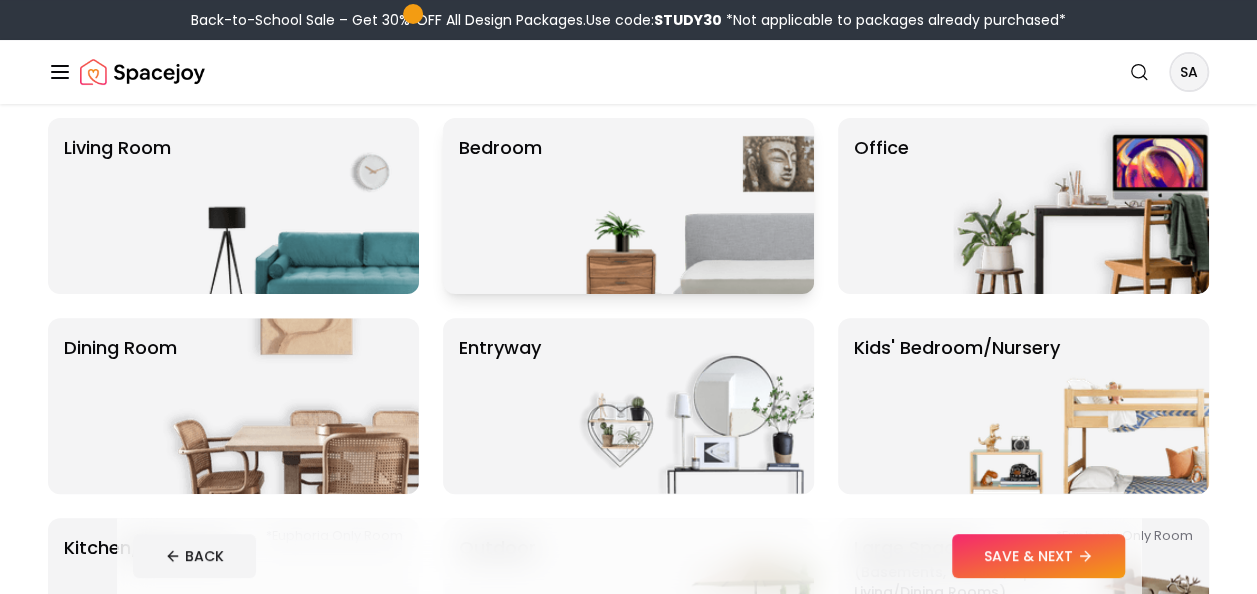 click at bounding box center (686, 206) 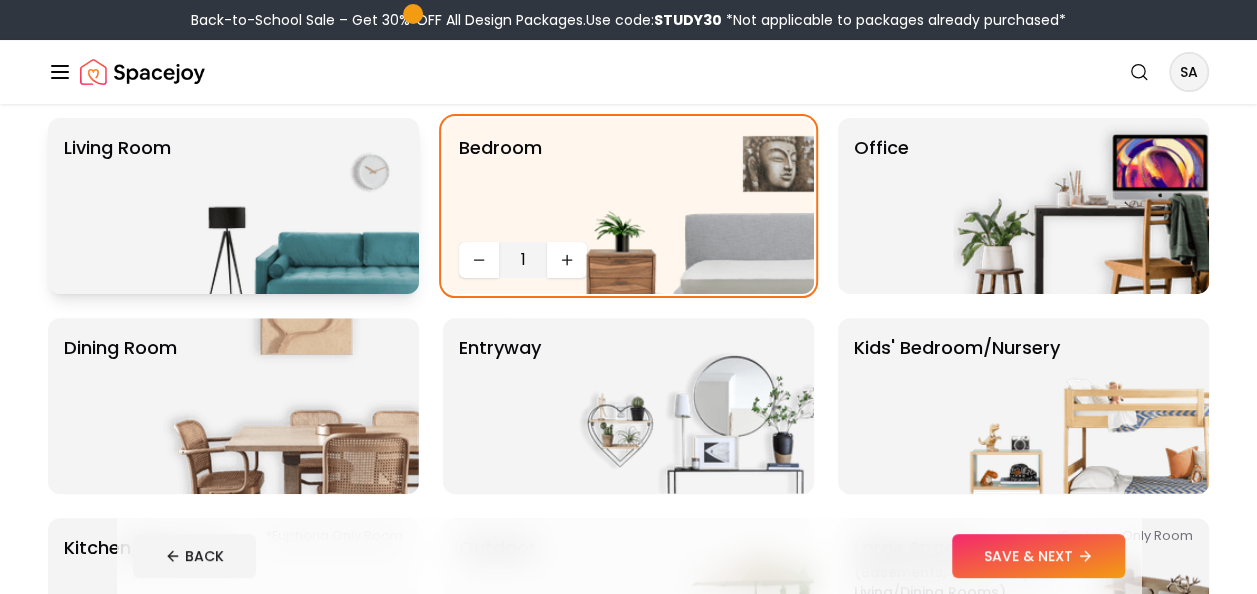 click at bounding box center [291, 206] 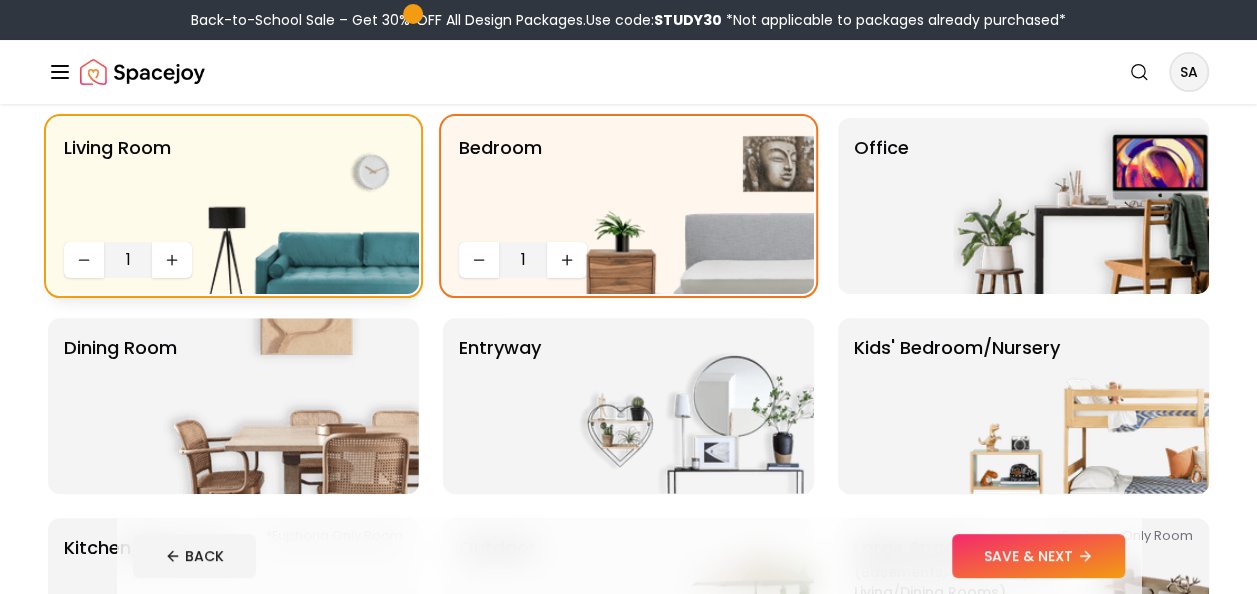 scroll, scrollTop: 328, scrollLeft: 0, axis: vertical 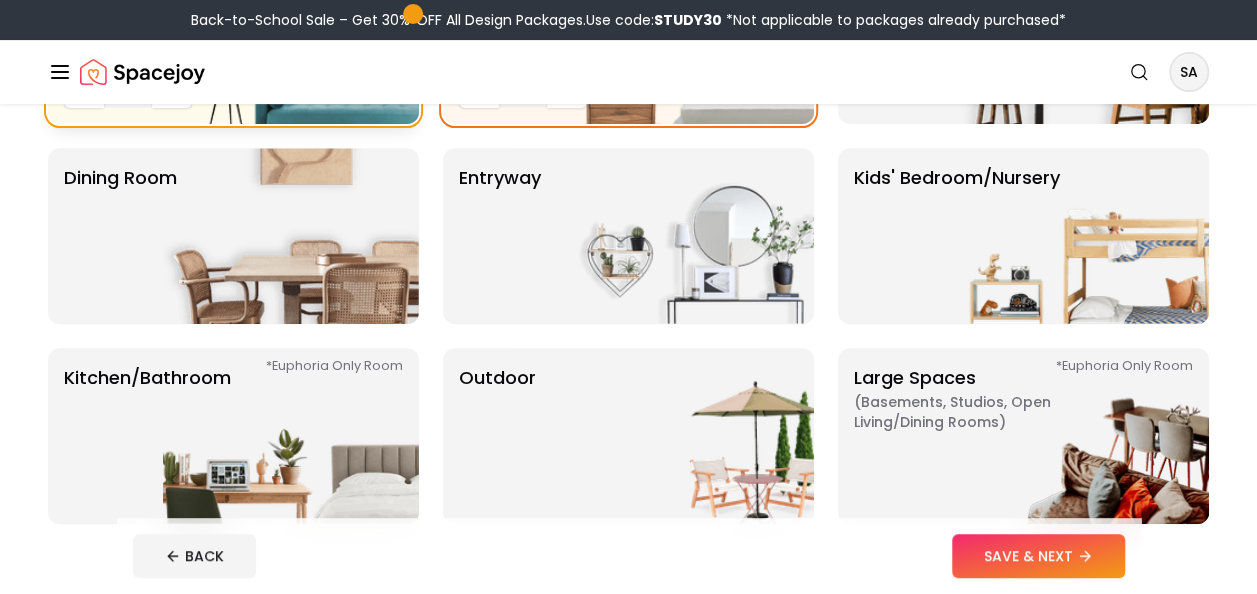 click at bounding box center [291, 236] 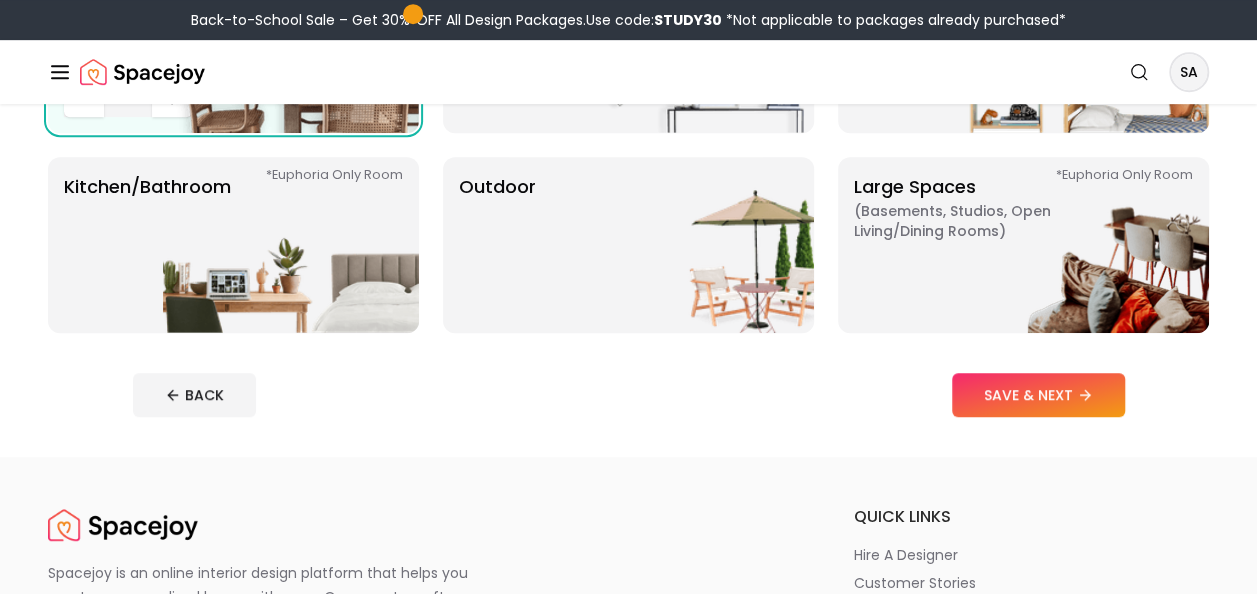 scroll, scrollTop: 577, scrollLeft: 0, axis: vertical 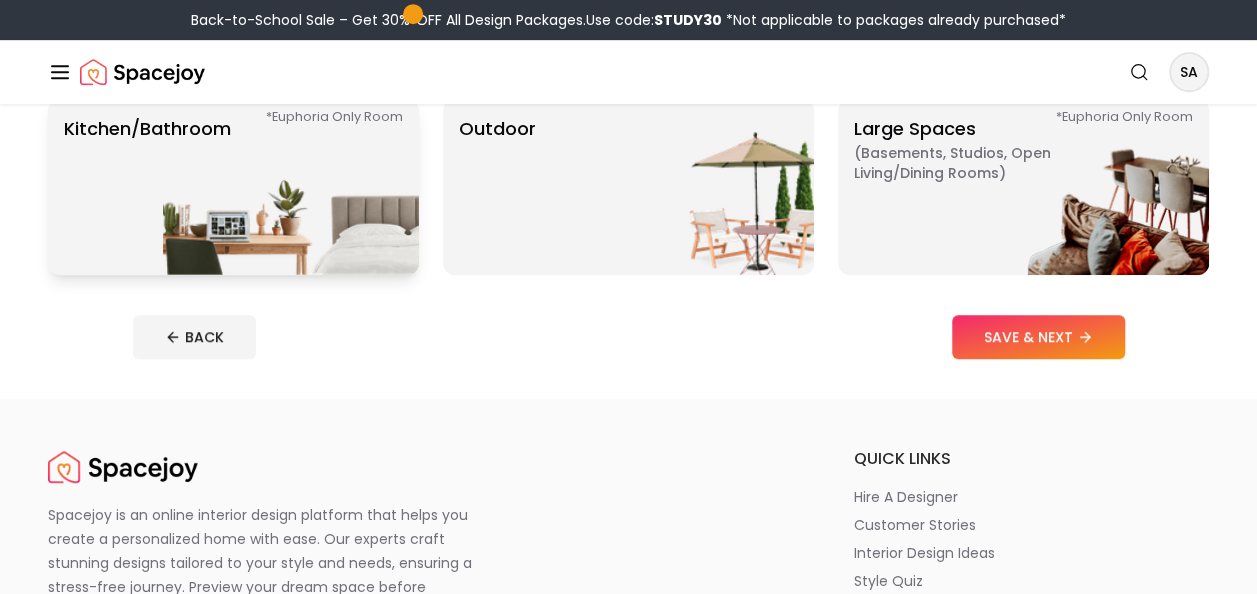 click at bounding box center (291, 187) 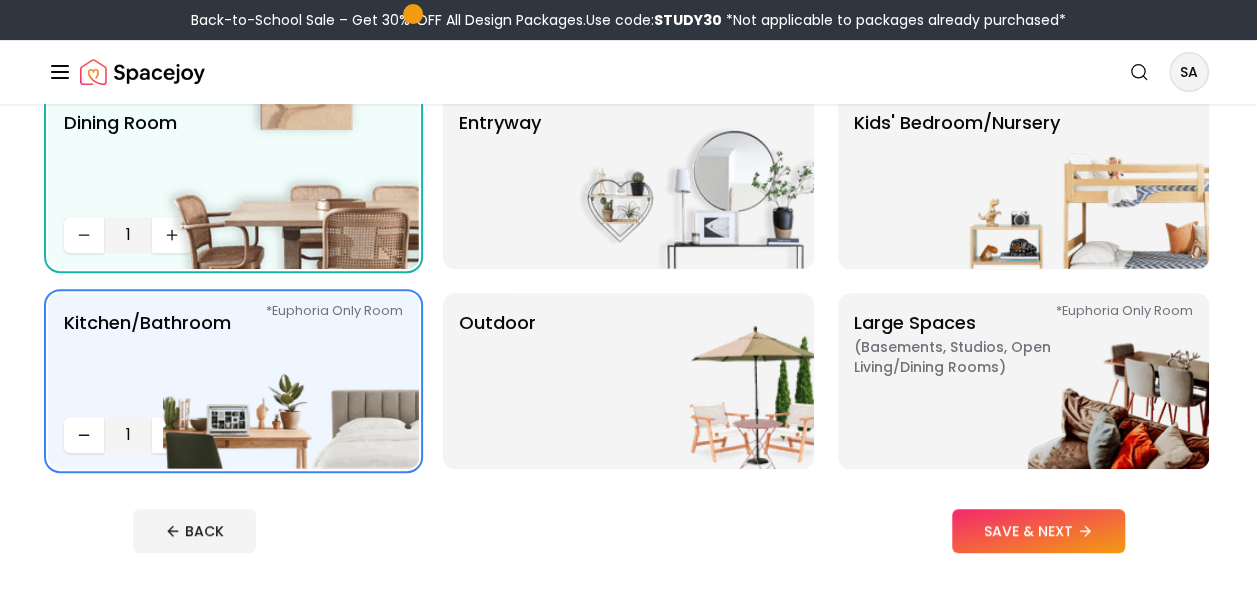 scroll, scrollTop: 384, scrollLeft: 0, axis: vertical 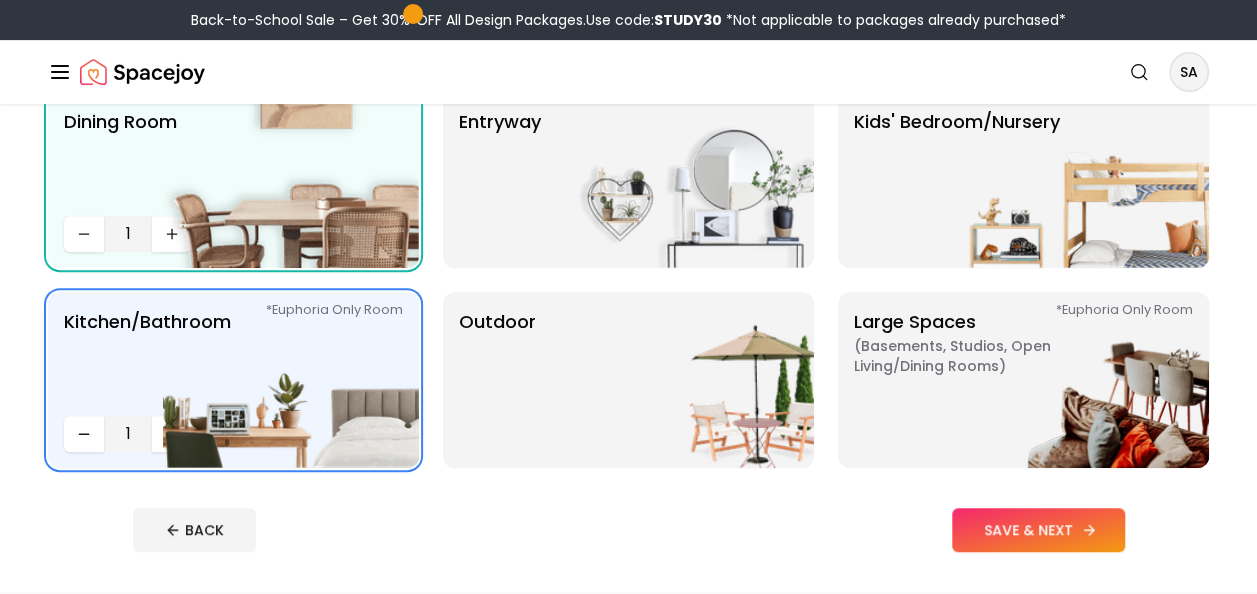 click on "SAVE & NEXT" at bounding box center [1038, 530] 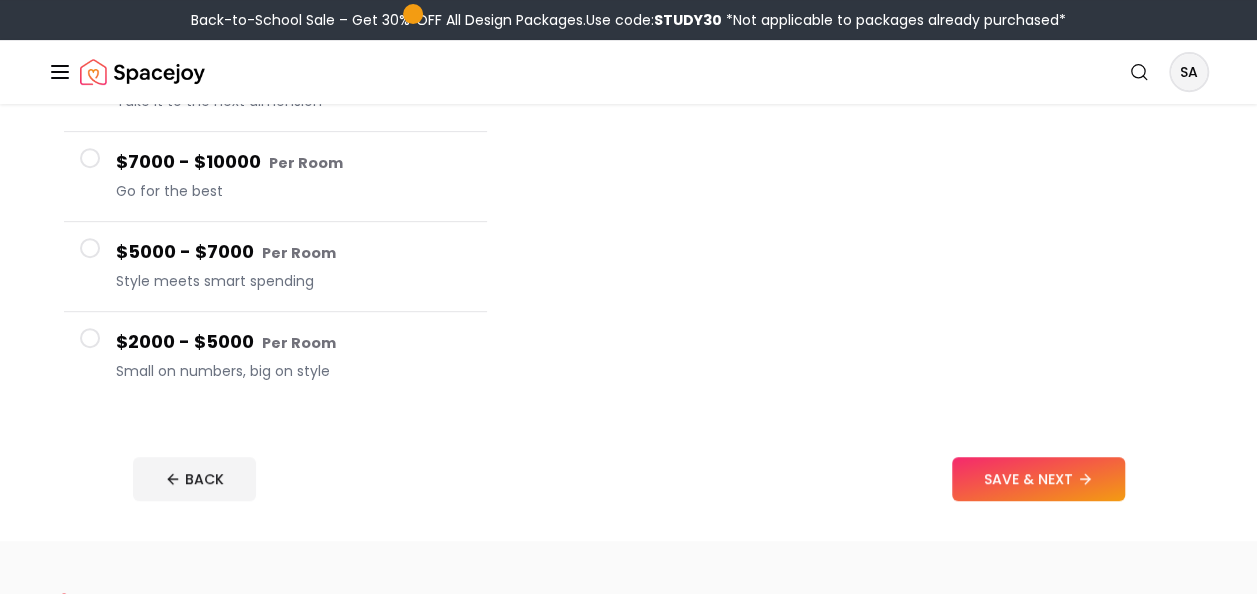 scroll, scrollTop: 380, scrollLeft: 0, axis: vertical 